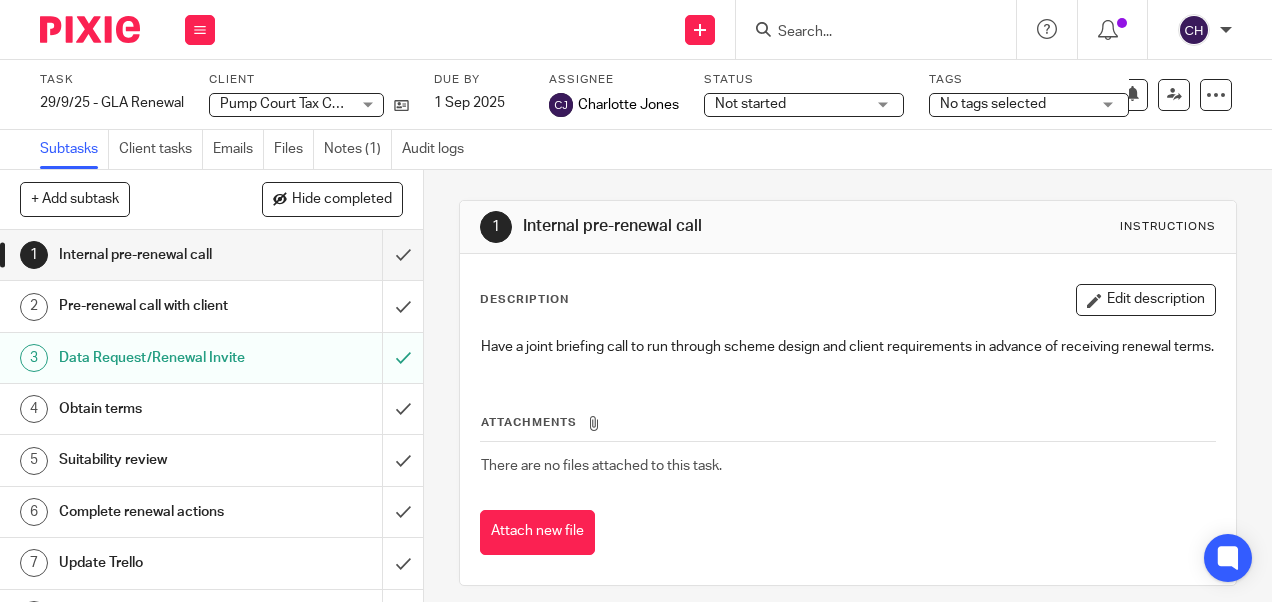 click at bounding box center (866, 33) 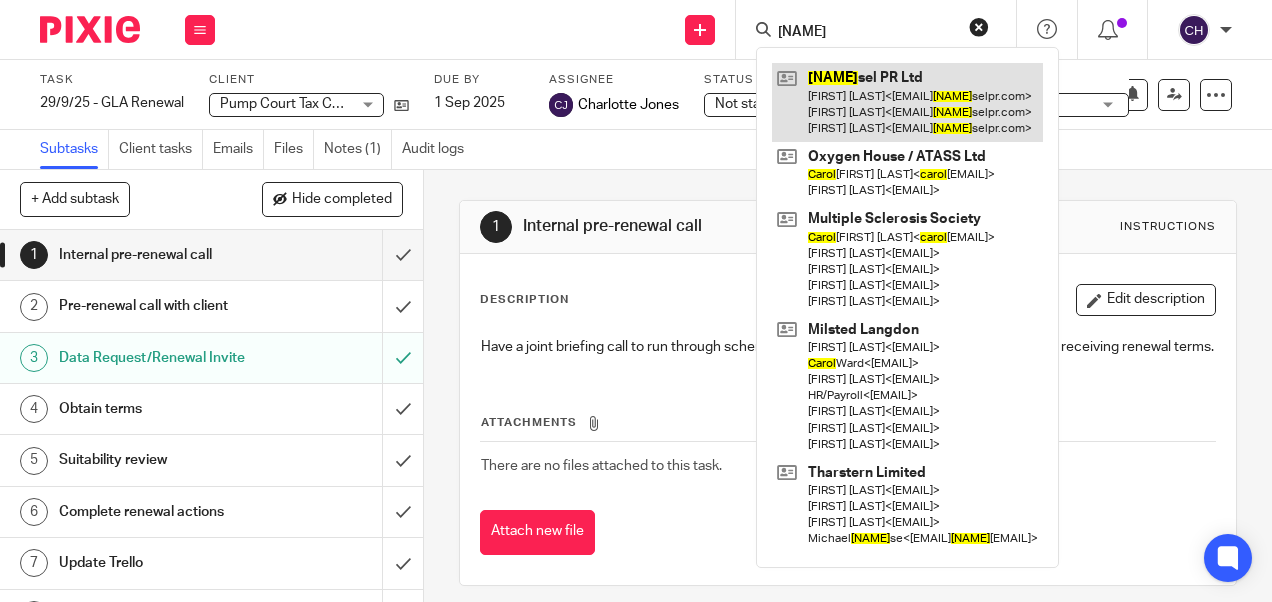 type on "carou" 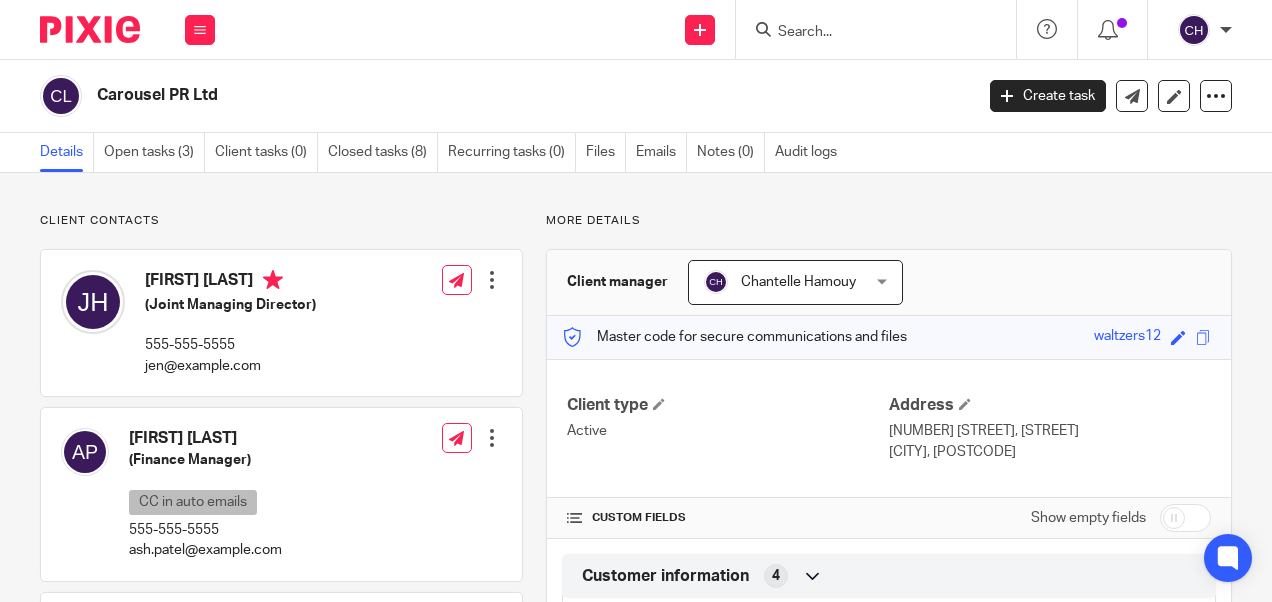scroll, scrollTop: 0, scrollLeft: 0, axis: both 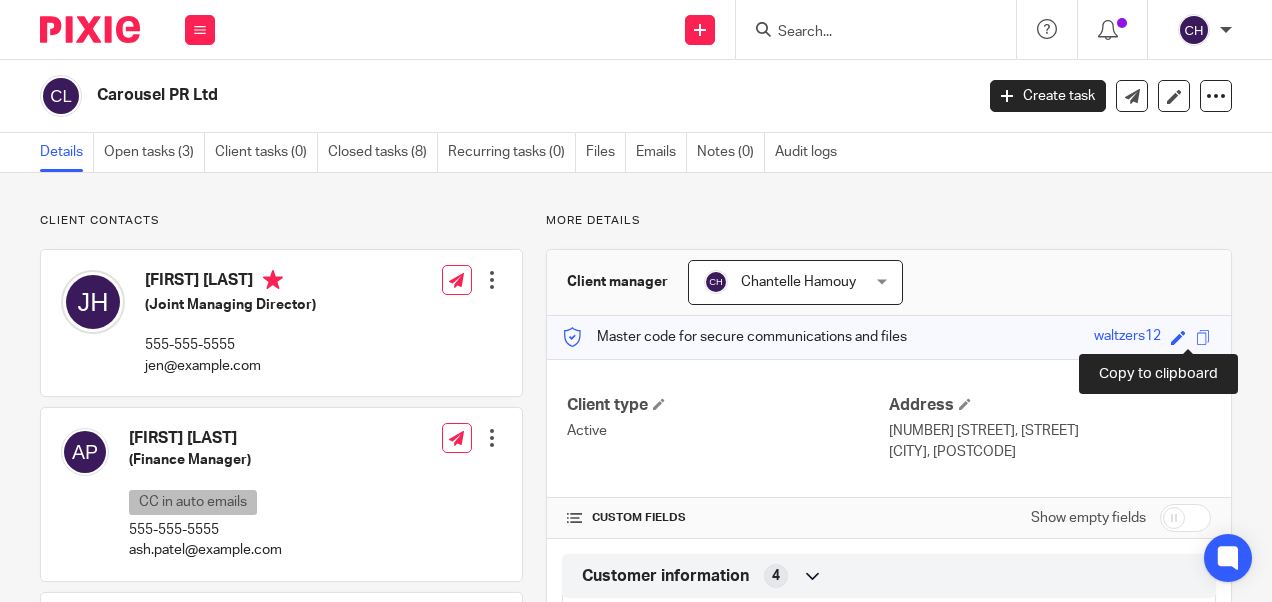 click at bounding box center [1203, 337] 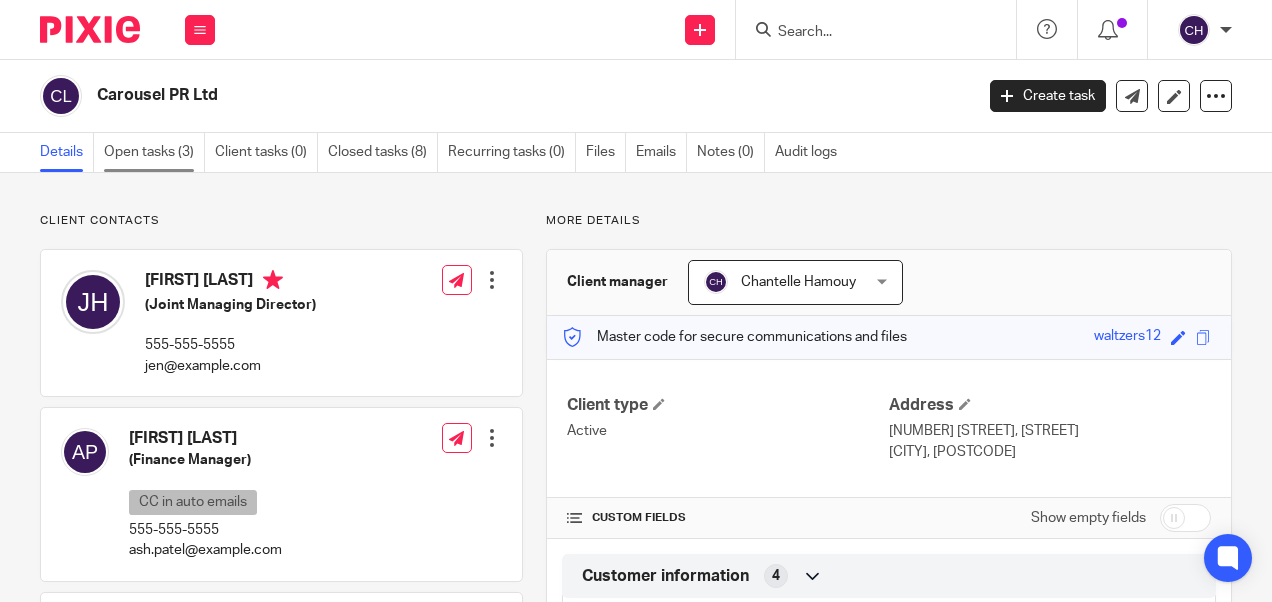 click on "Open tasks (3)" at bounding box center (154, 152) 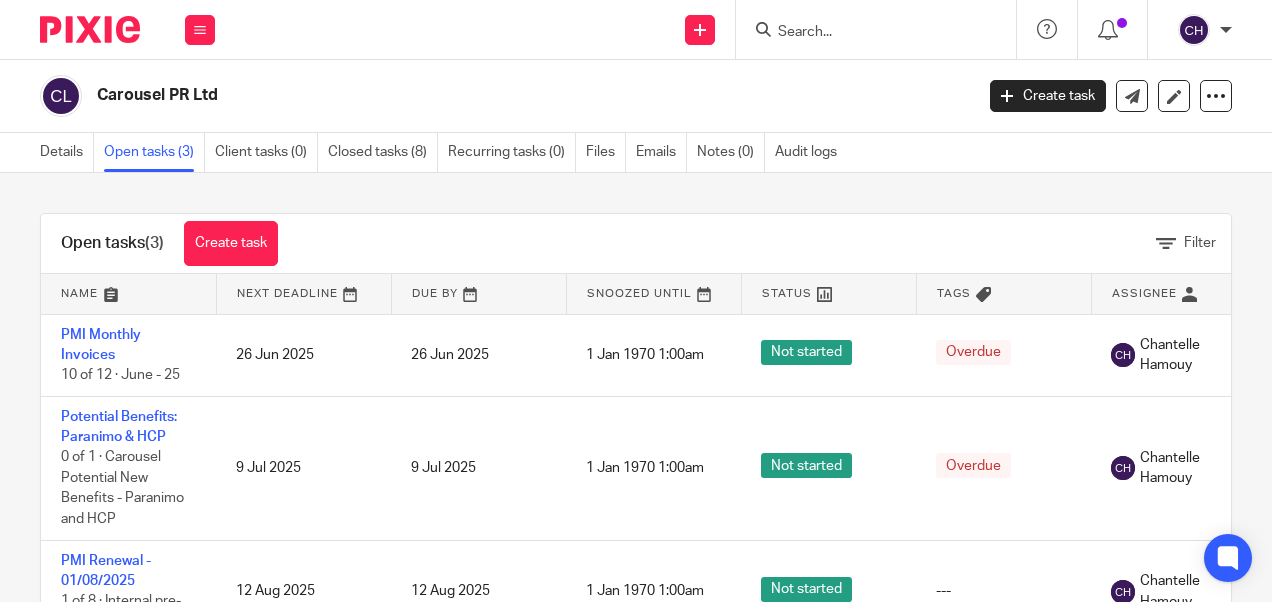scroll, scrollTop: 0, scrollLeft: 0, axis: both 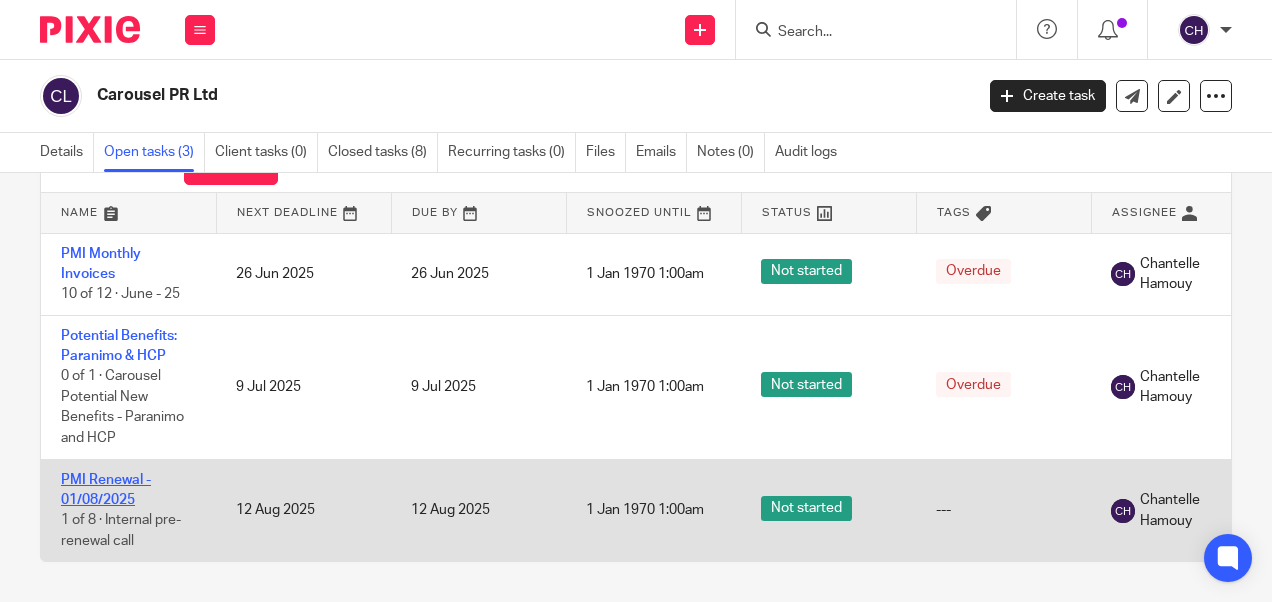 click on "PMI Renewal - 01/08/2025" at bounding box center (106, 490) 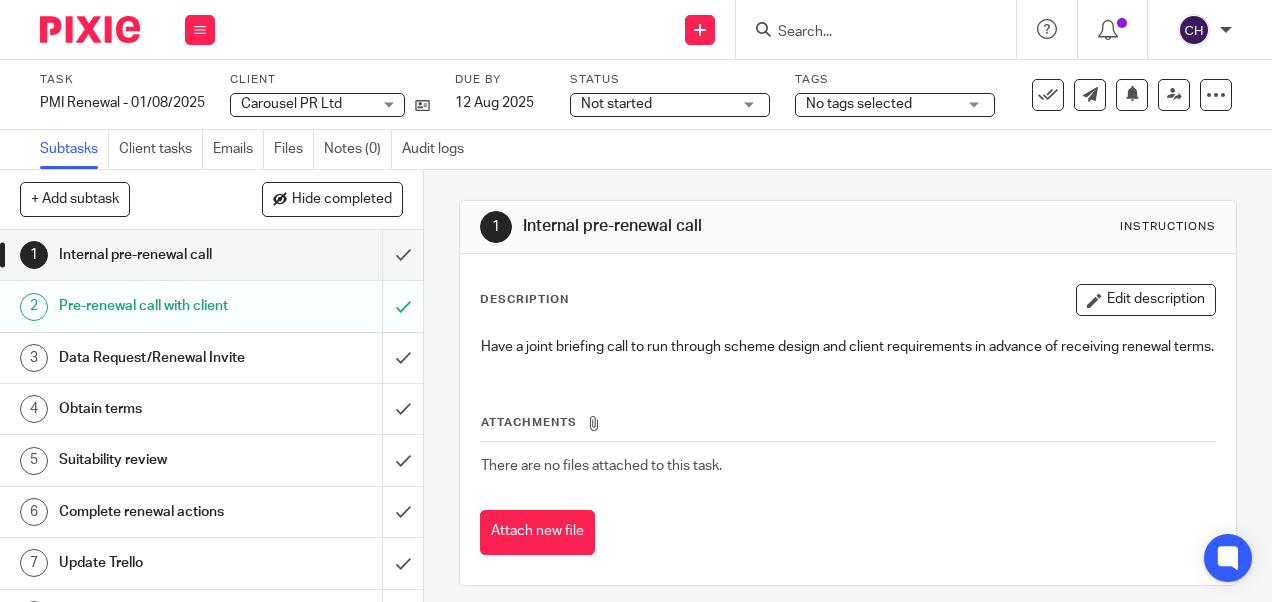 scroll, scrollTop: 0, scrollLeft: 0, axis: both 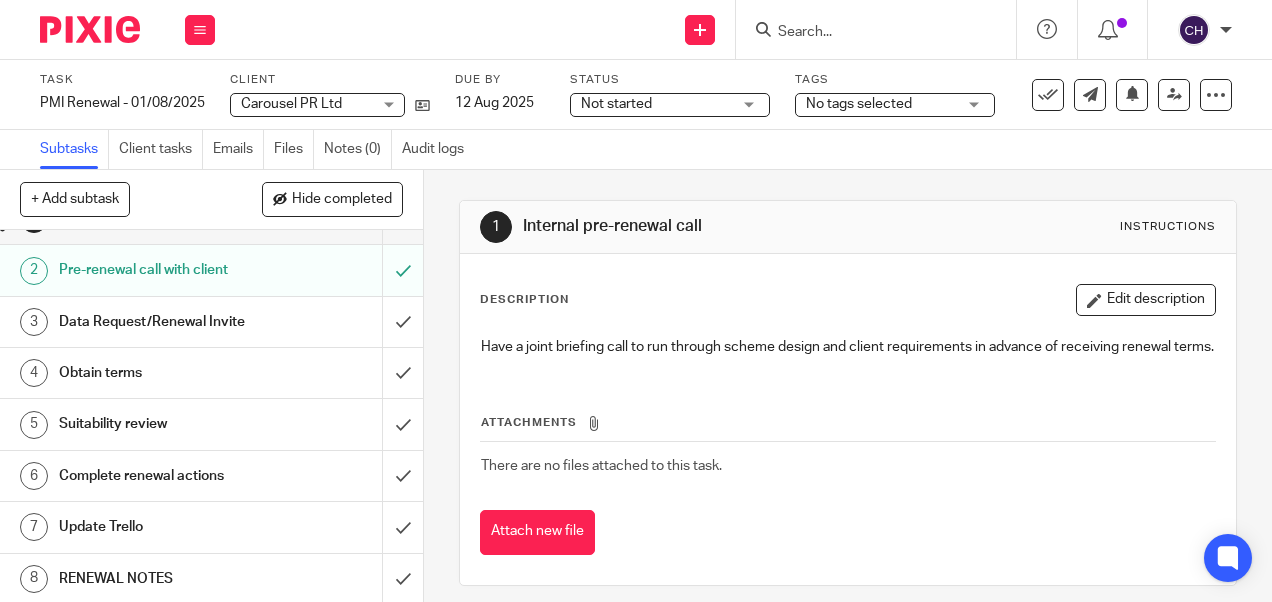 click on "RENEWAL NOTES" at bounding box center (160, 579) 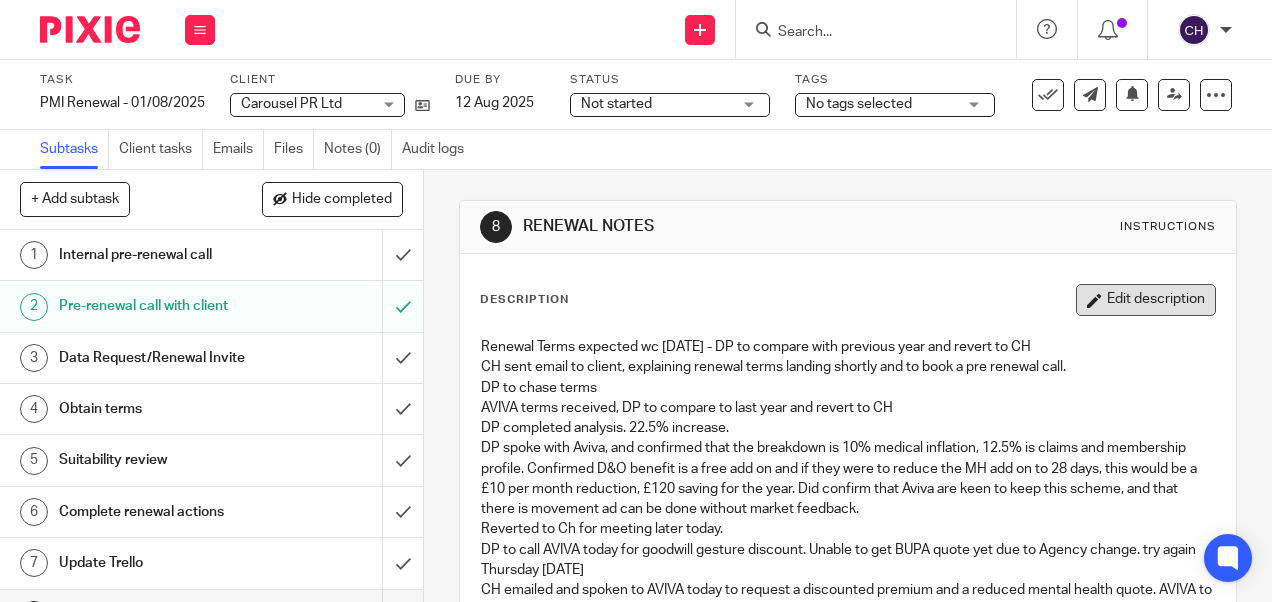 scroll, scrollTop: 0, scrollLeft: 0, axis: both 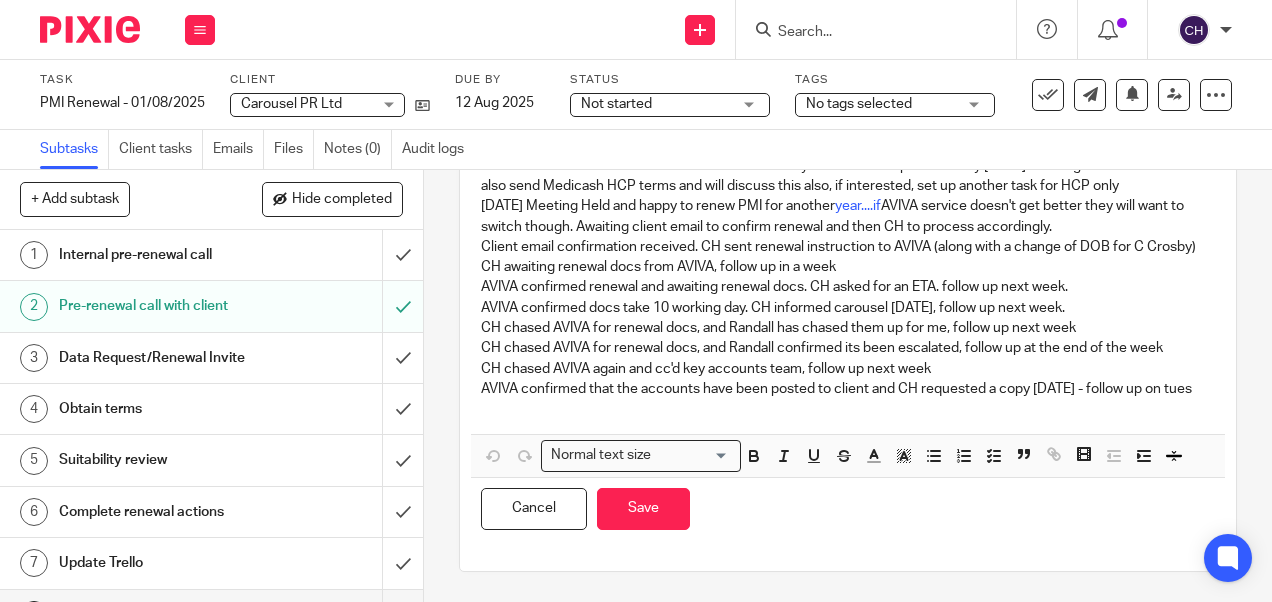 click on "AVIVA confirmed that the accounts have been posted to client and CH requested a copy [DATE] - follow up on tues" at bounding box center [847, 389] 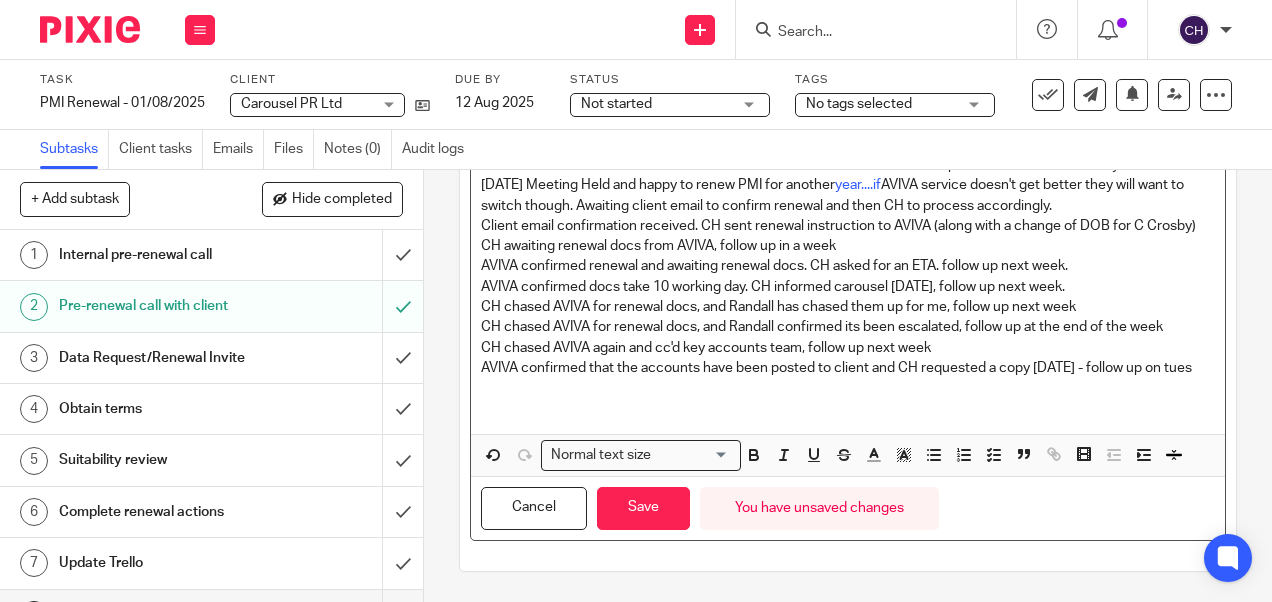 type 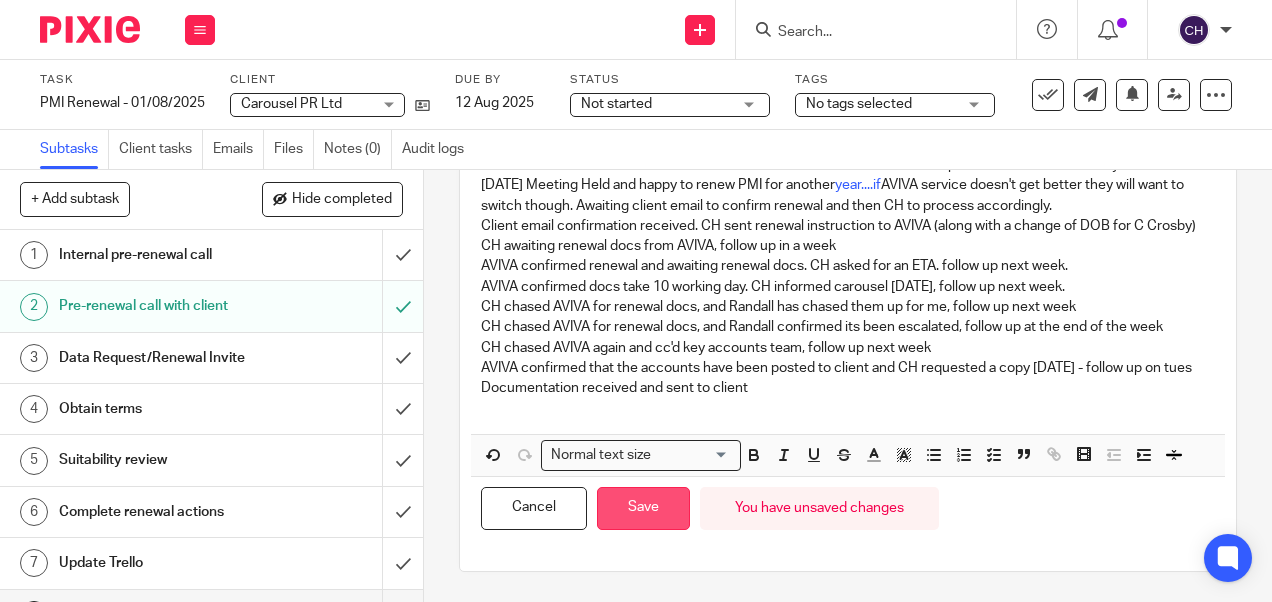 click on "Save" at bounding box center [643, 508] 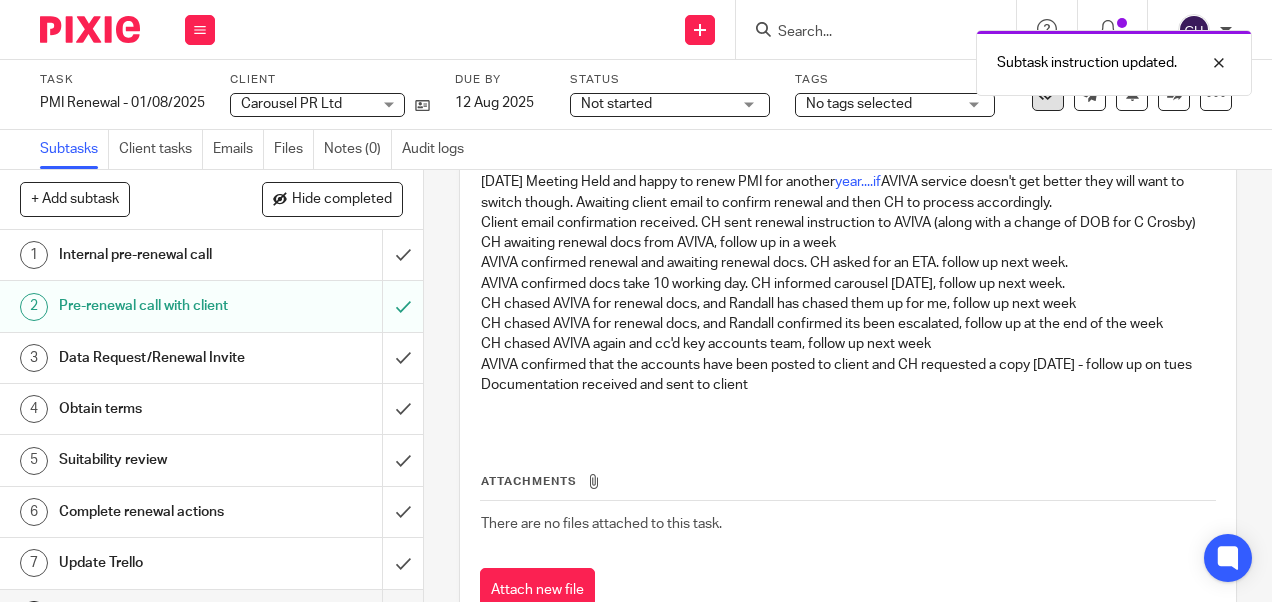 click at bounding box center [1048, 95] 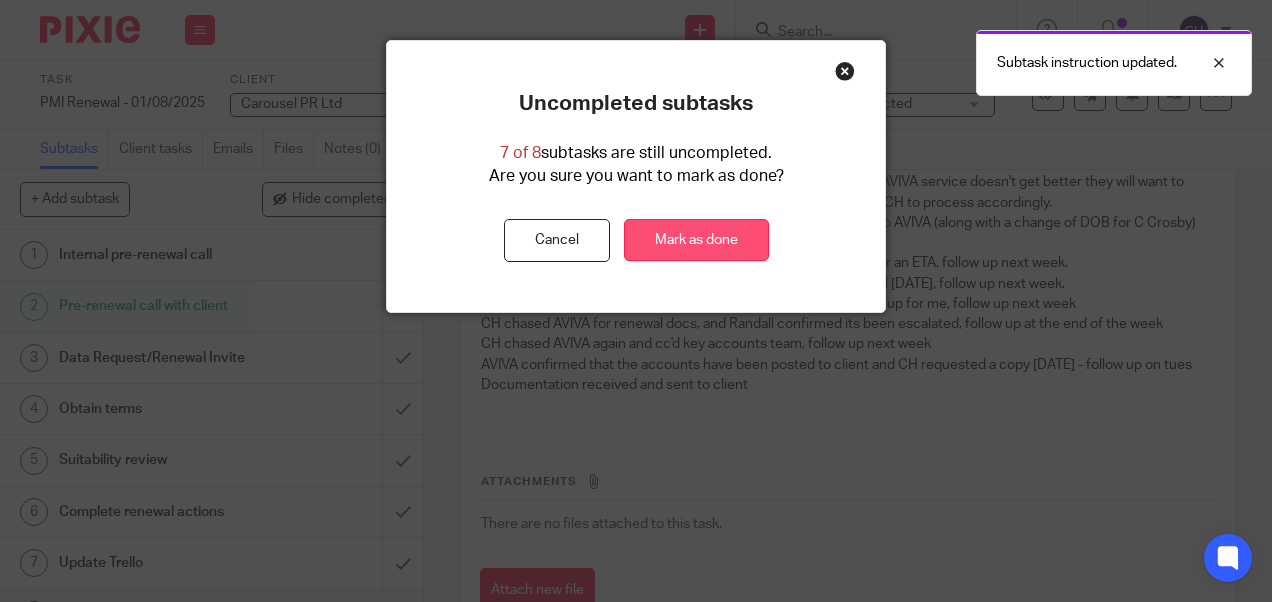 click on "Mark as done" at bounding box center (696, 240) 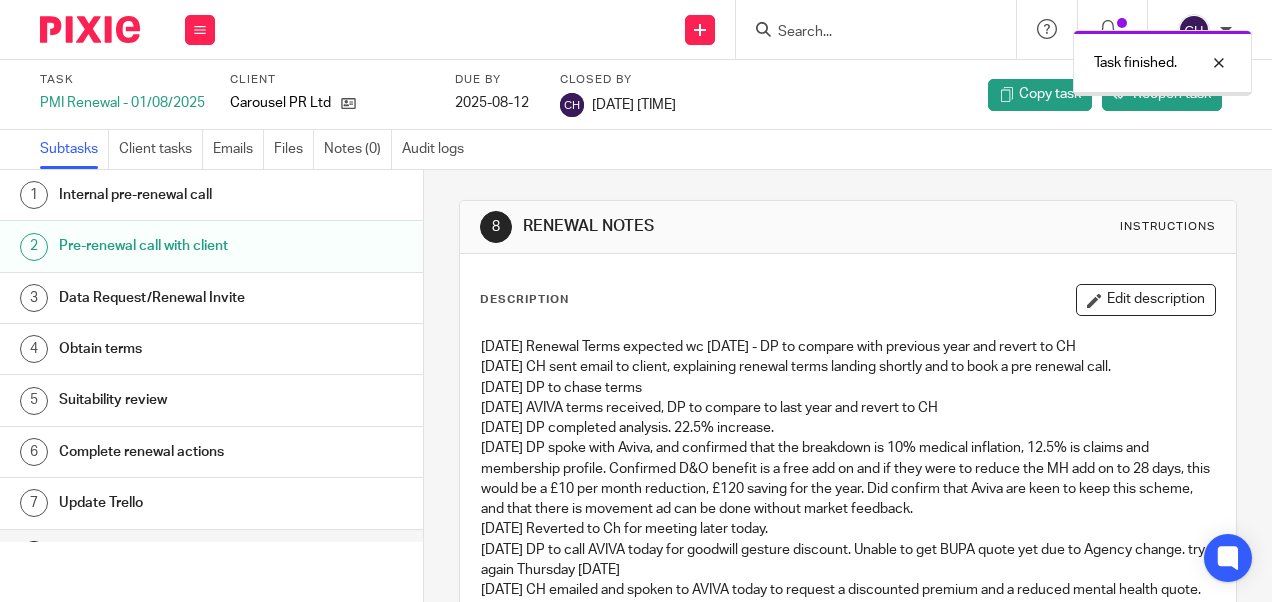 scroll, scrollTop: 0, scrollLeft: 0, axis: both 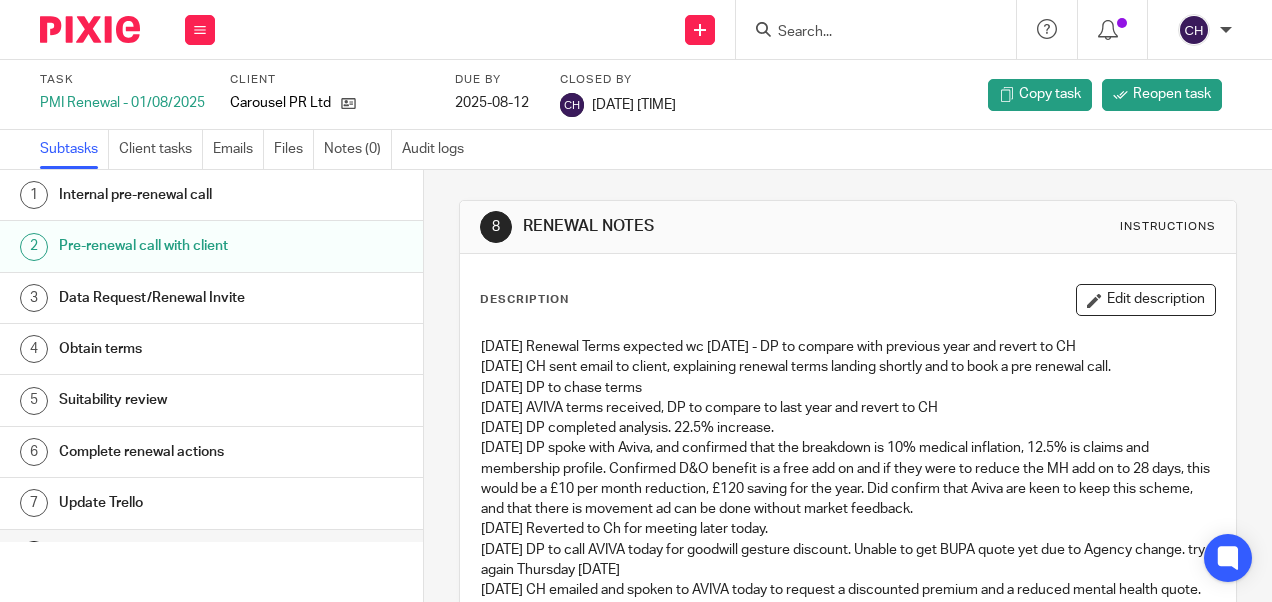 click at bounding box center (90, 29) 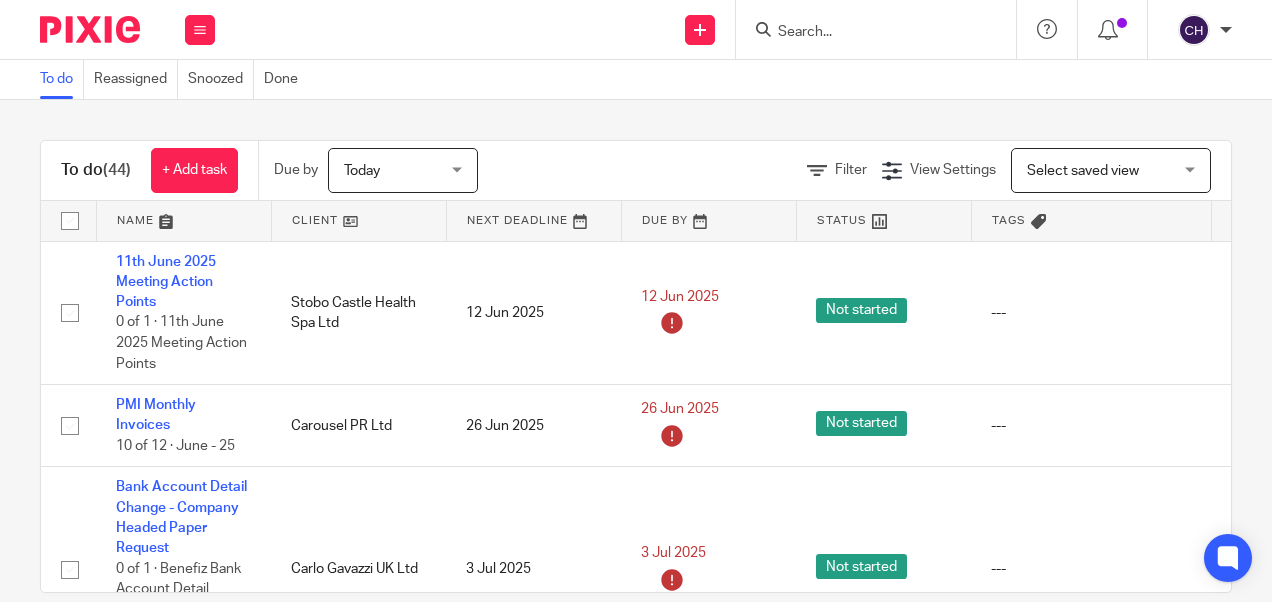 scroll, scrollTop: 0, scrollLeft: 0, axis: both 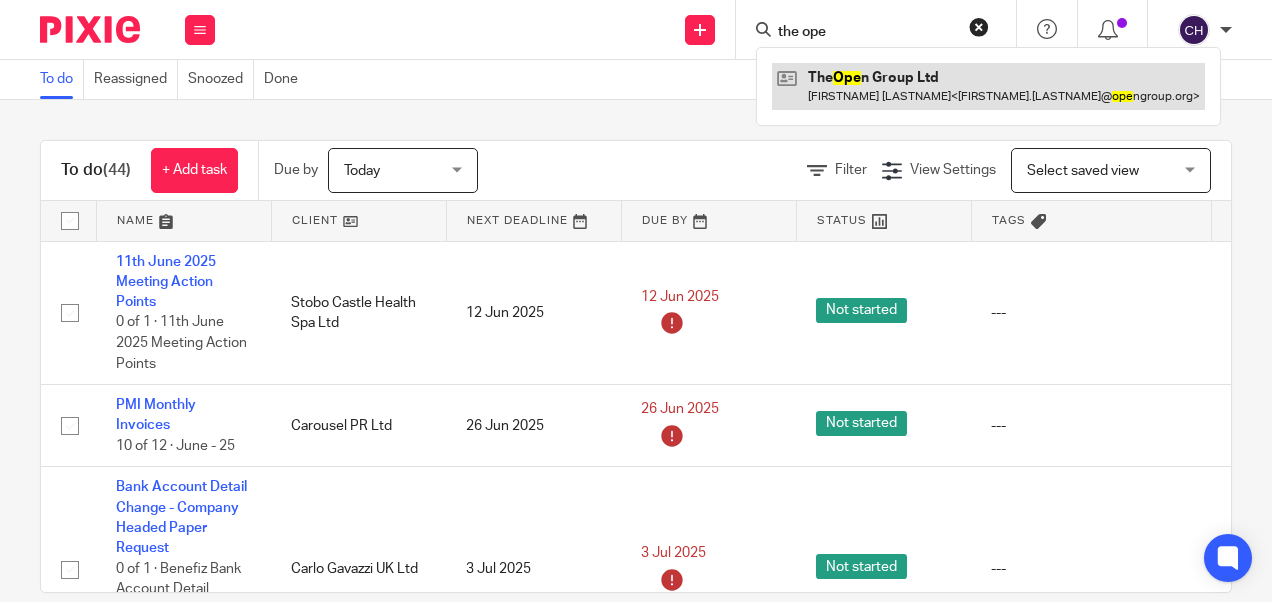 type on "the ope" 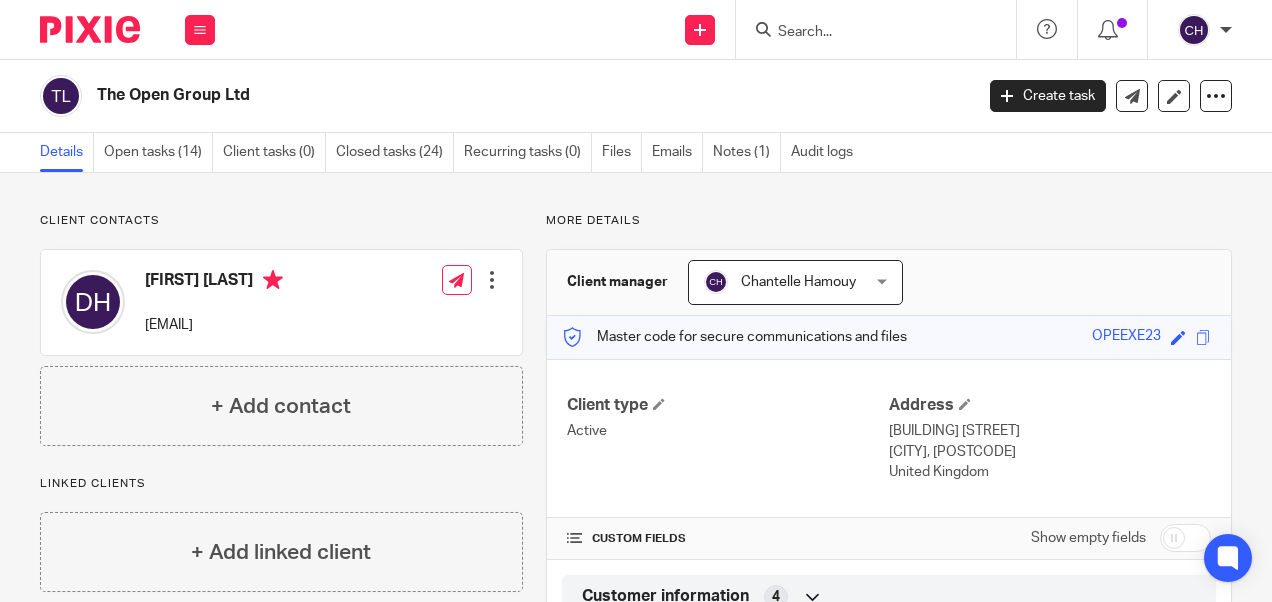 scroll, scrollTop: 0, scrollLeft: 0, axis: both 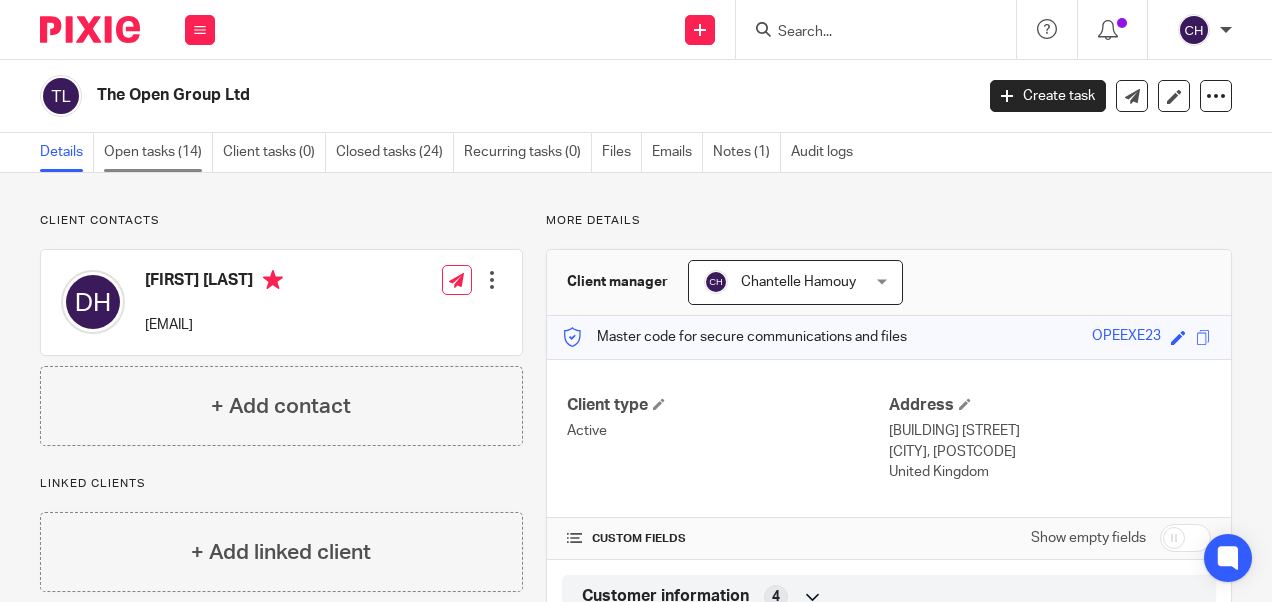 click on "Open tasks (14)" at bounding box center [158, 152] 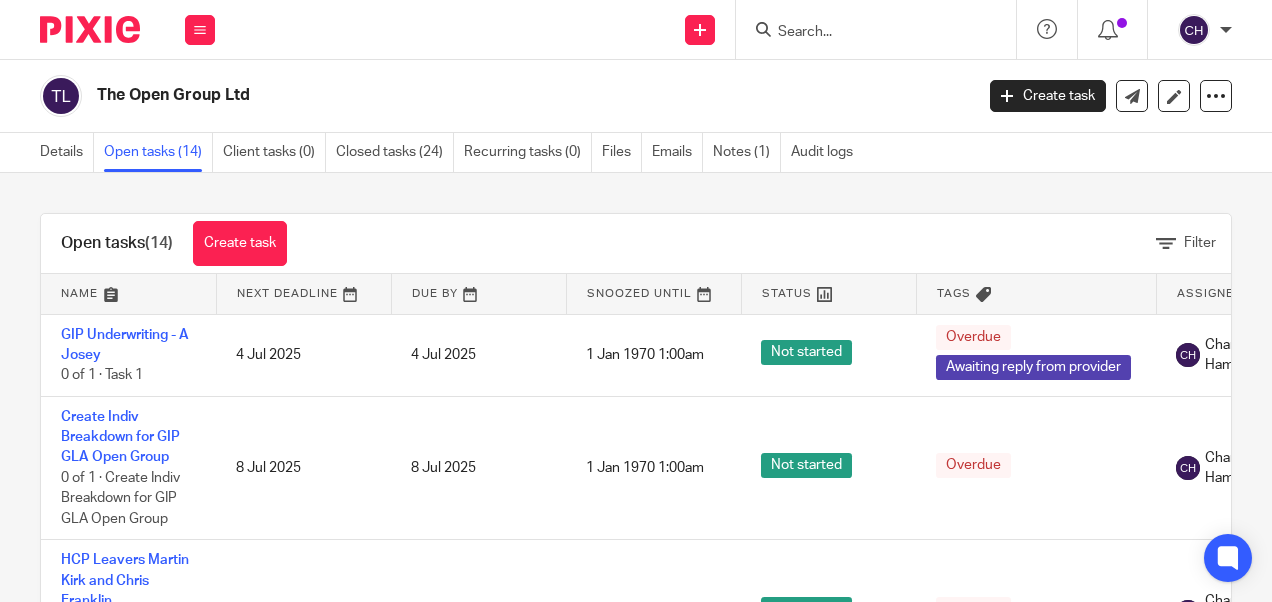 scroll, scrollTop: 0, scrollLeft: 0, axis: both 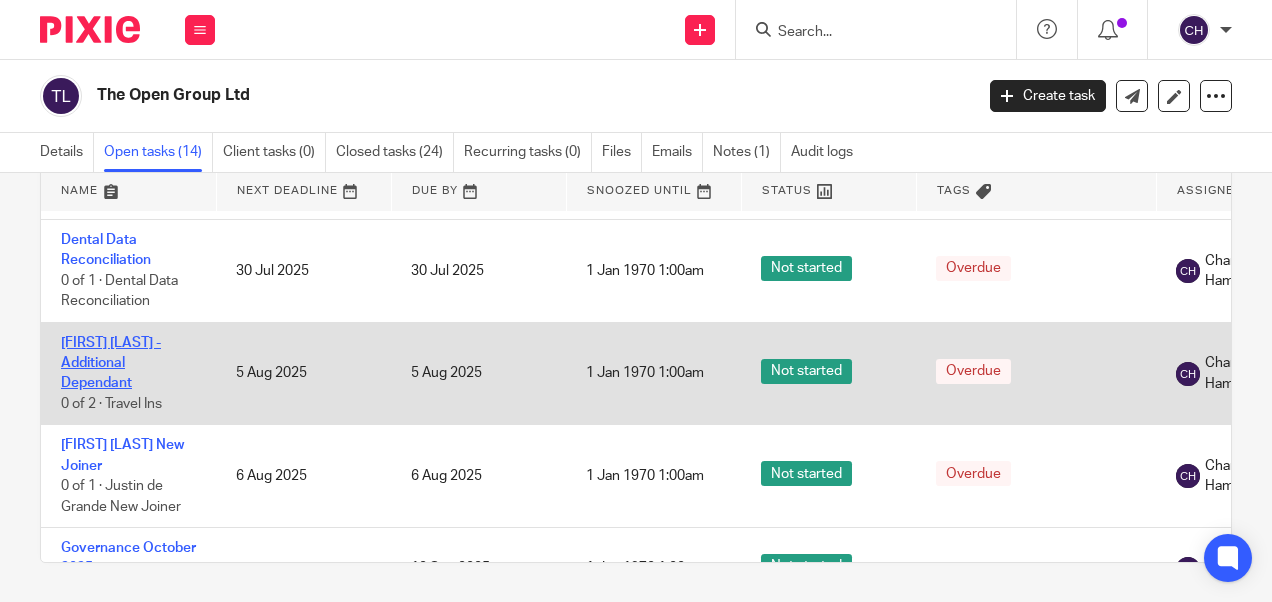 click on "[FIRST] [LAST] - Additional Dependant" at bounding box center (111, 363) 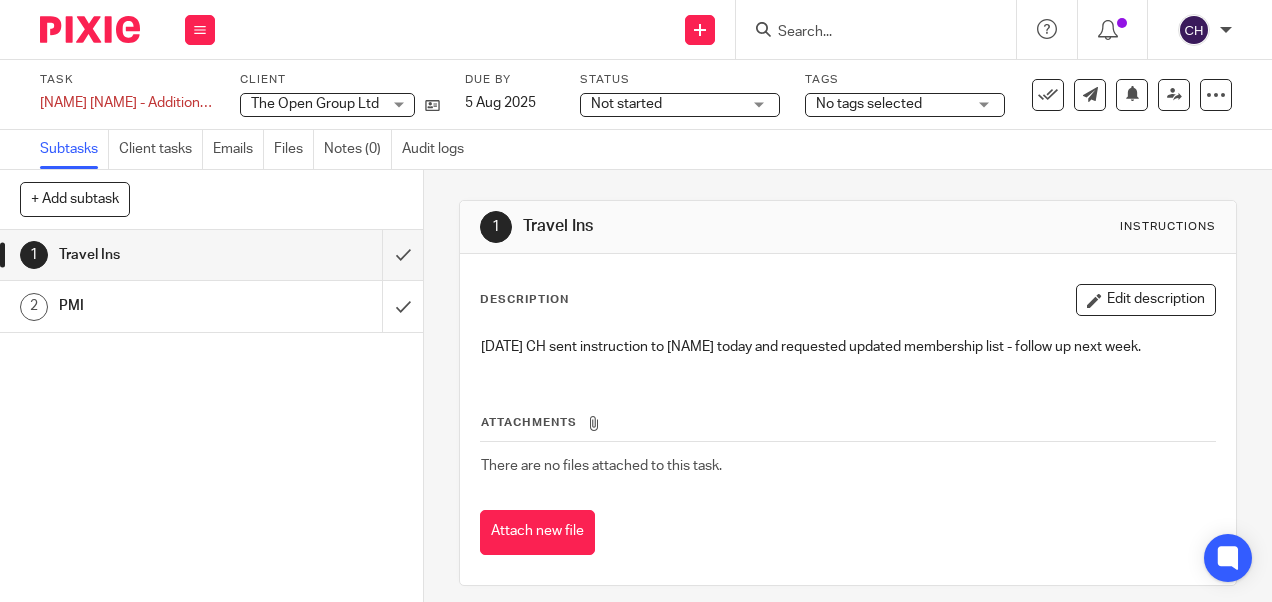 scroll, scrollTop: 0, scrollLeft: 0, axis: both 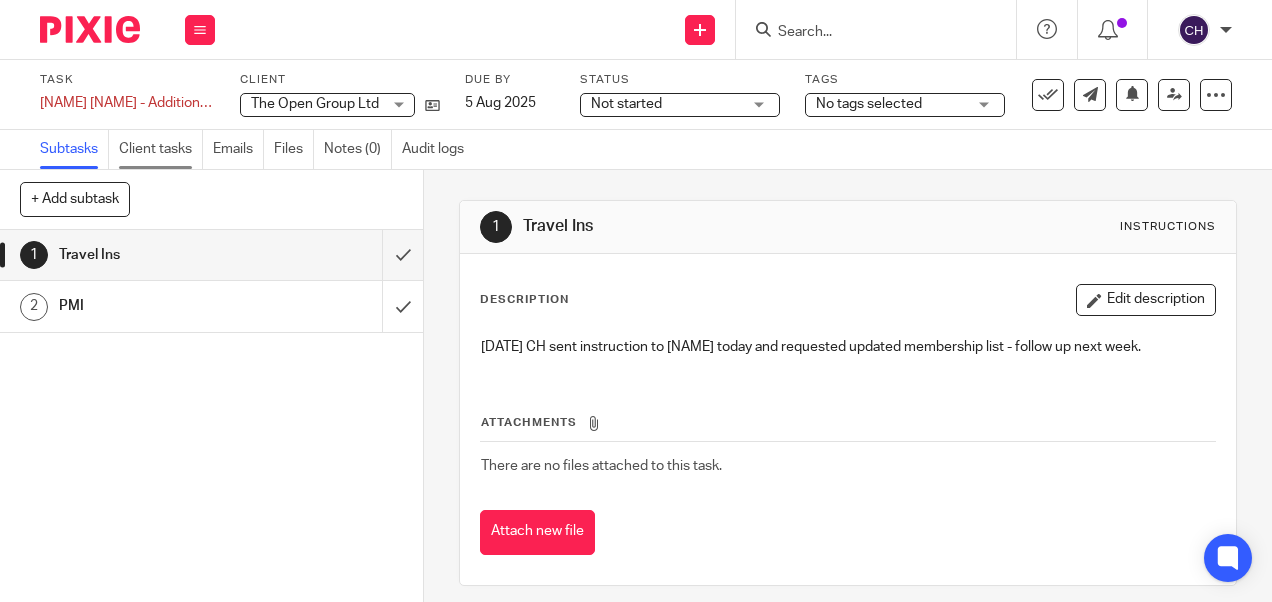 click on "Client tasks" at bounding box center (161, 149) 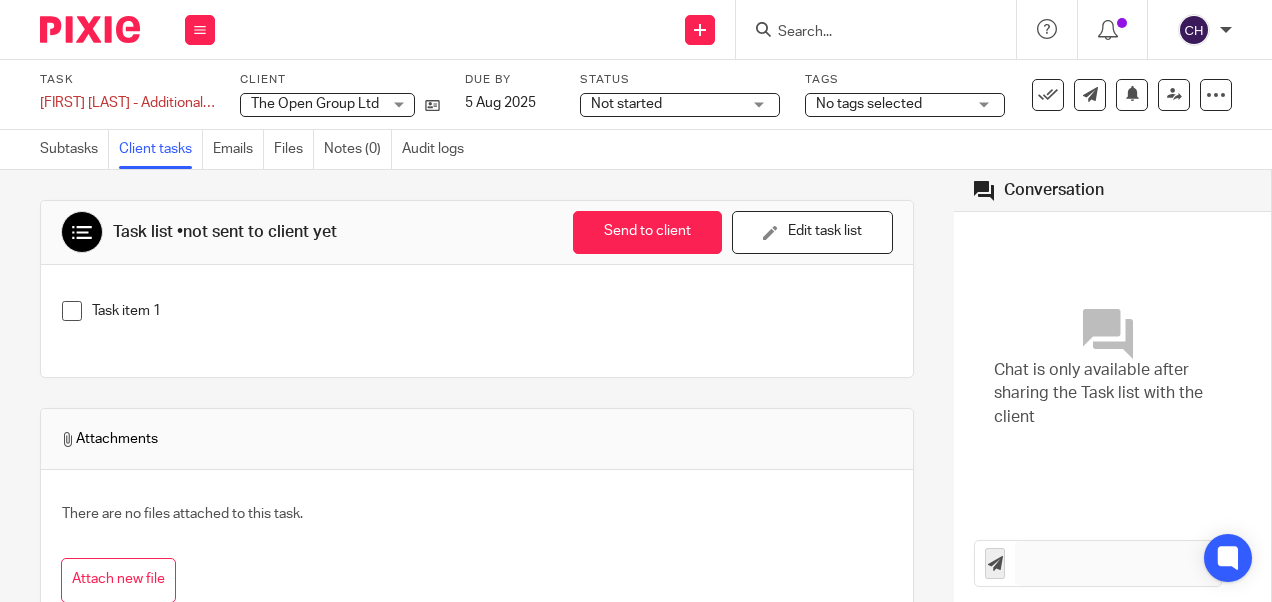 scroll, scrollTop: 0, scrollLeft: 0, axis: both 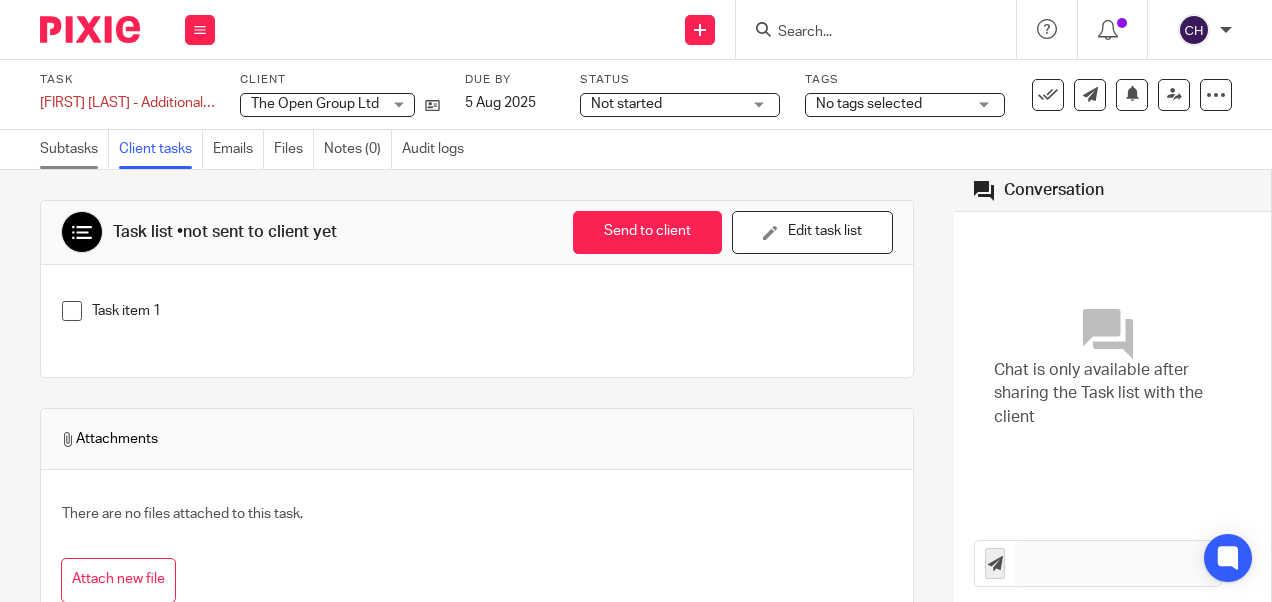 click on "Subtasks" at bounding box center (74, 149) 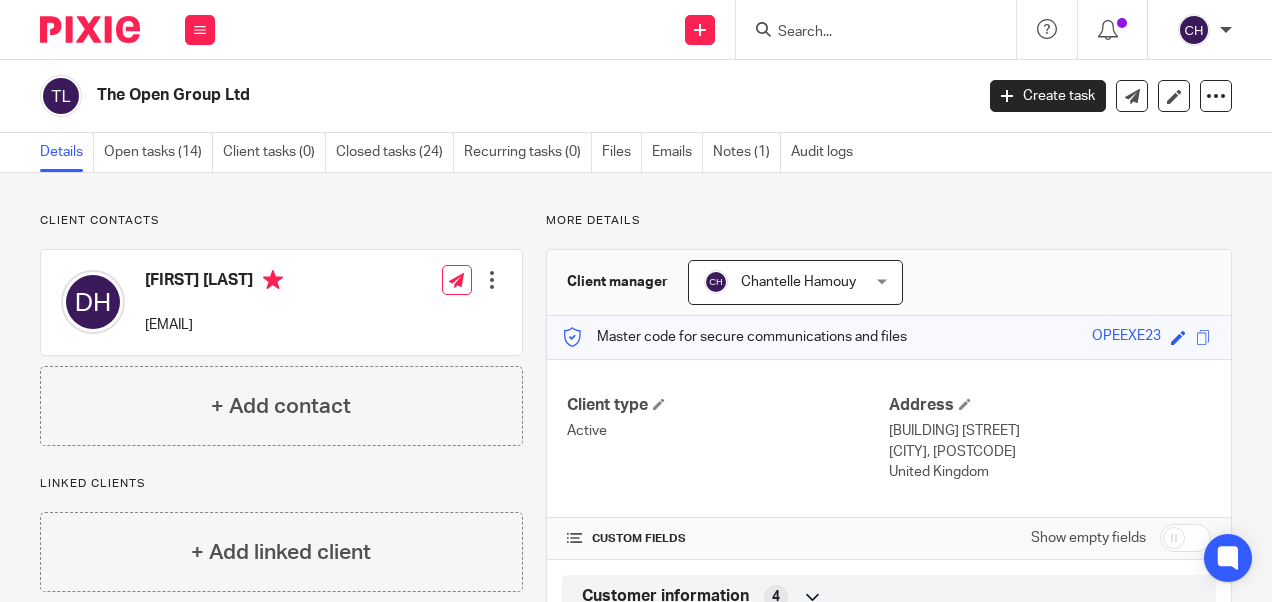 scroll, scrollTop: 0, scrollLeft: 0, axis: both 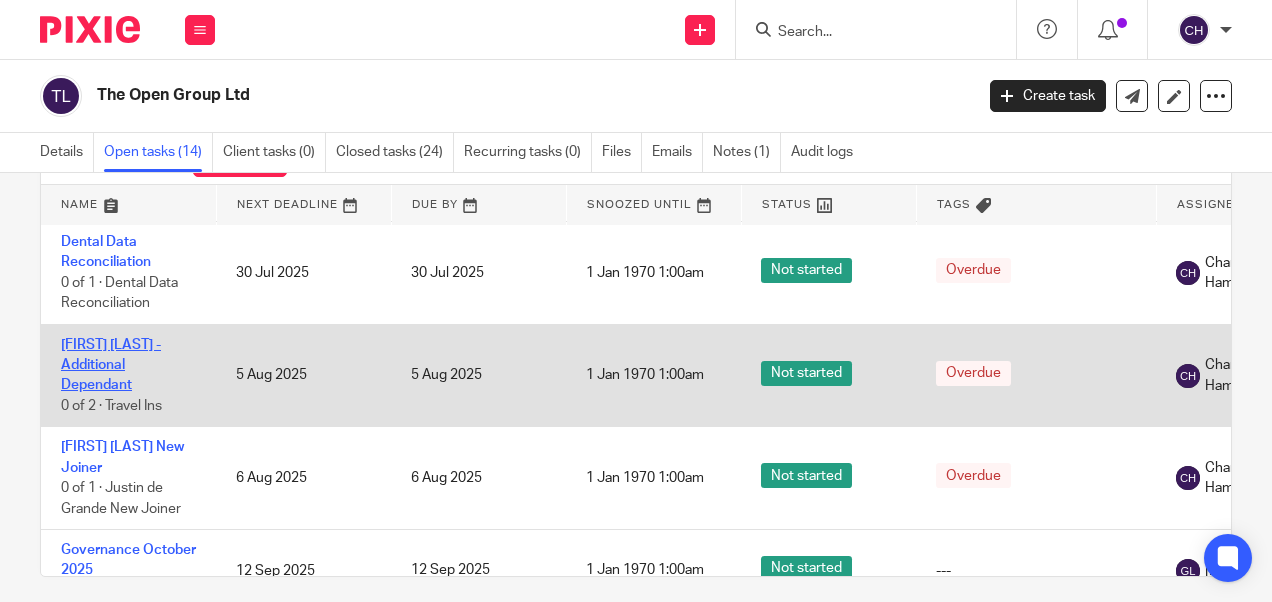 click on "Melodie Stockmer - Additional Dependant" at bounding box center (111, 365) 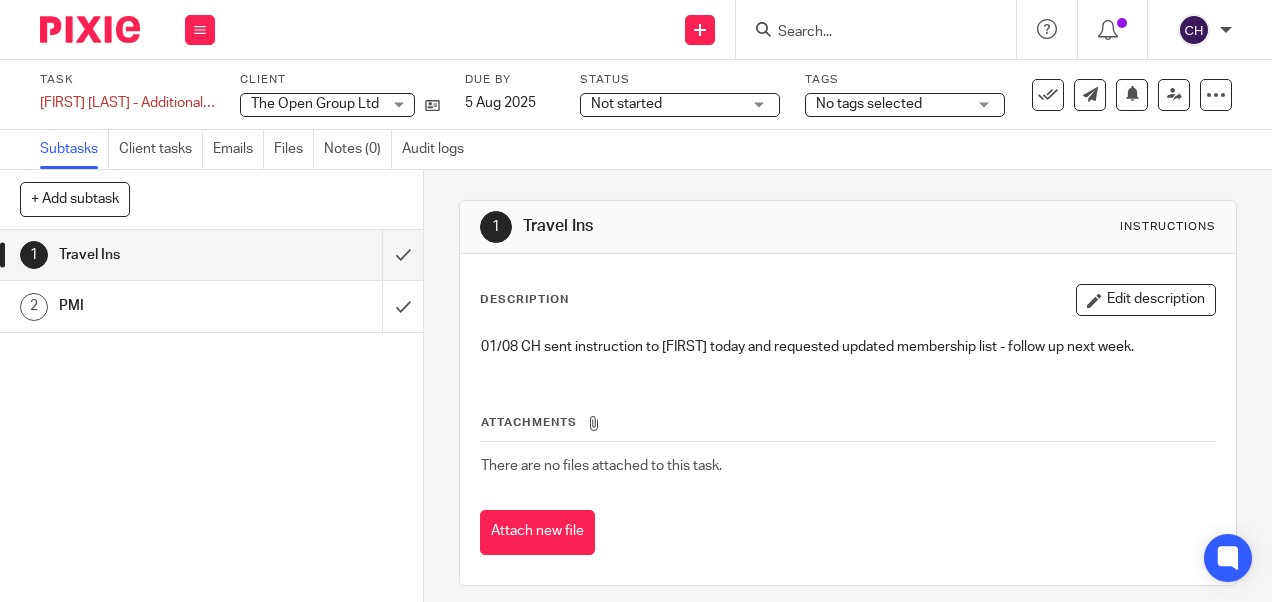 scroll, scrollTop: 0, scrollLeft: 0, axis: both 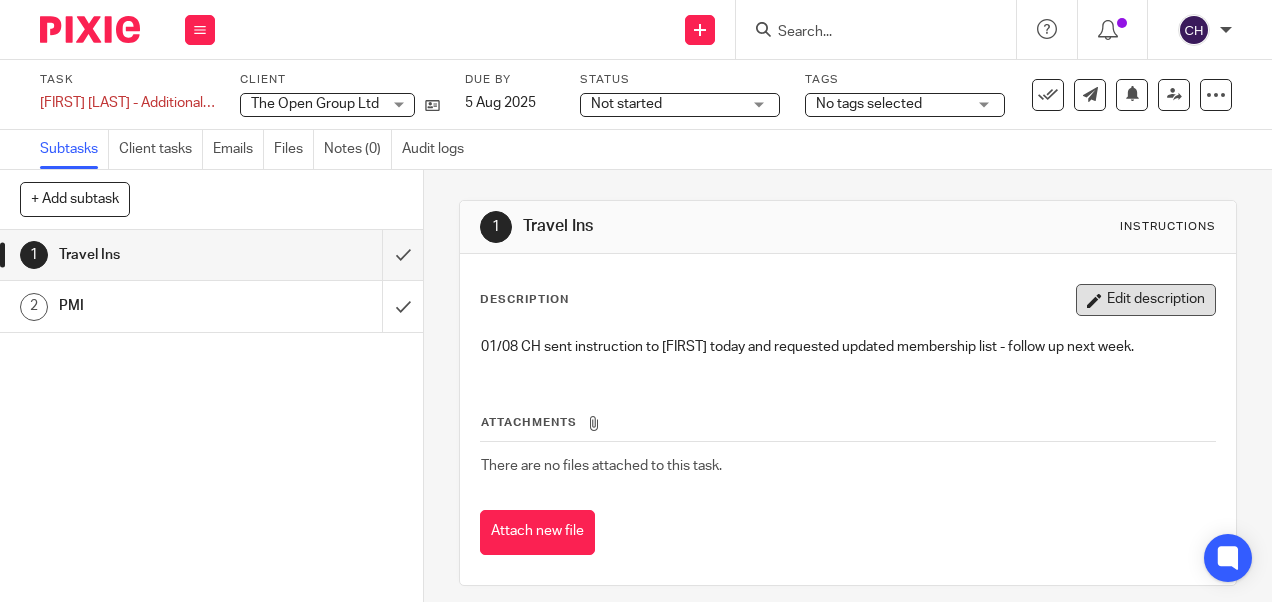 click on "Edit description" at bounding box center (1146, 300) 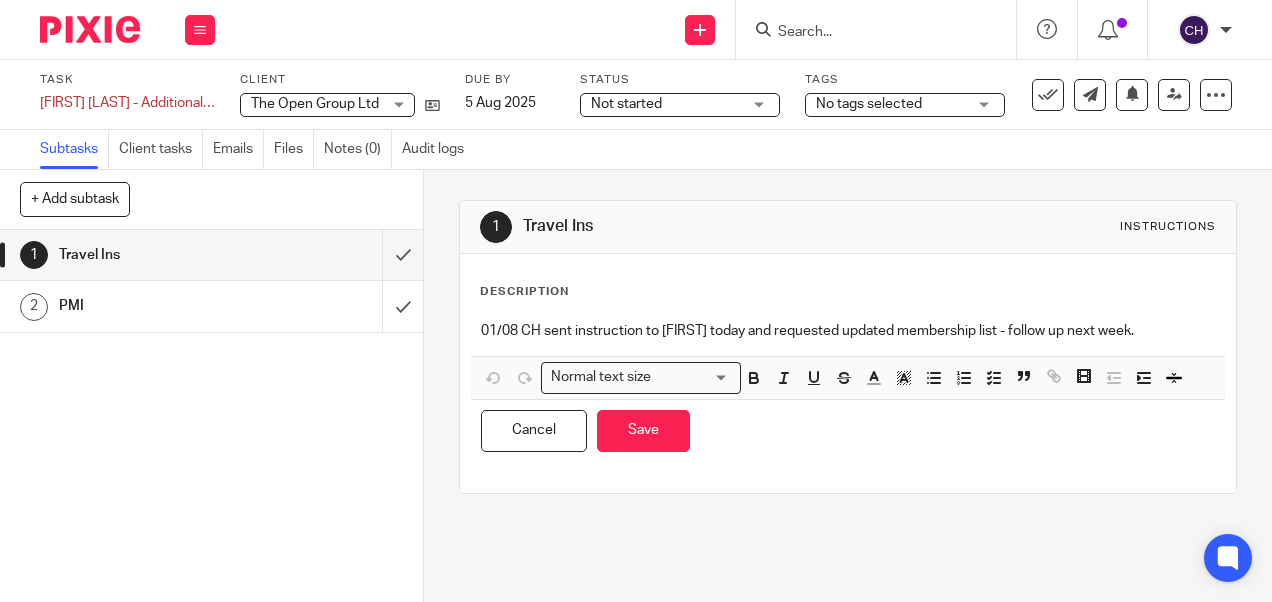 click on "01/08 CH sent instruction to Sara today and requested updated membership list - follow up next week." at bounding box center [847, 331] 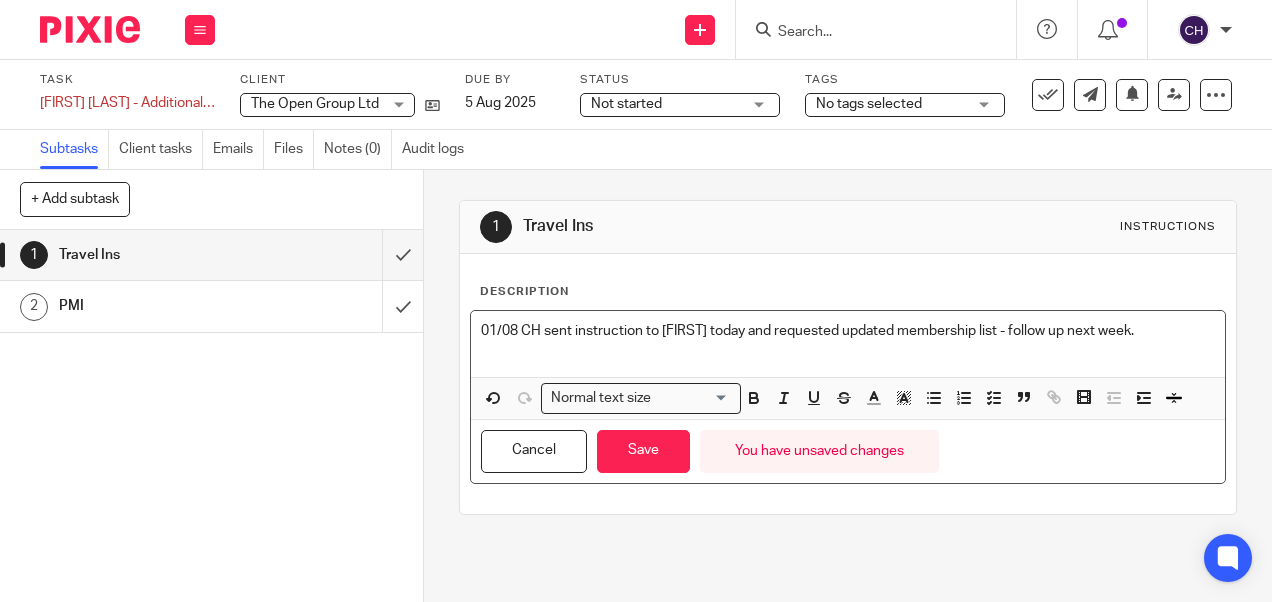 type 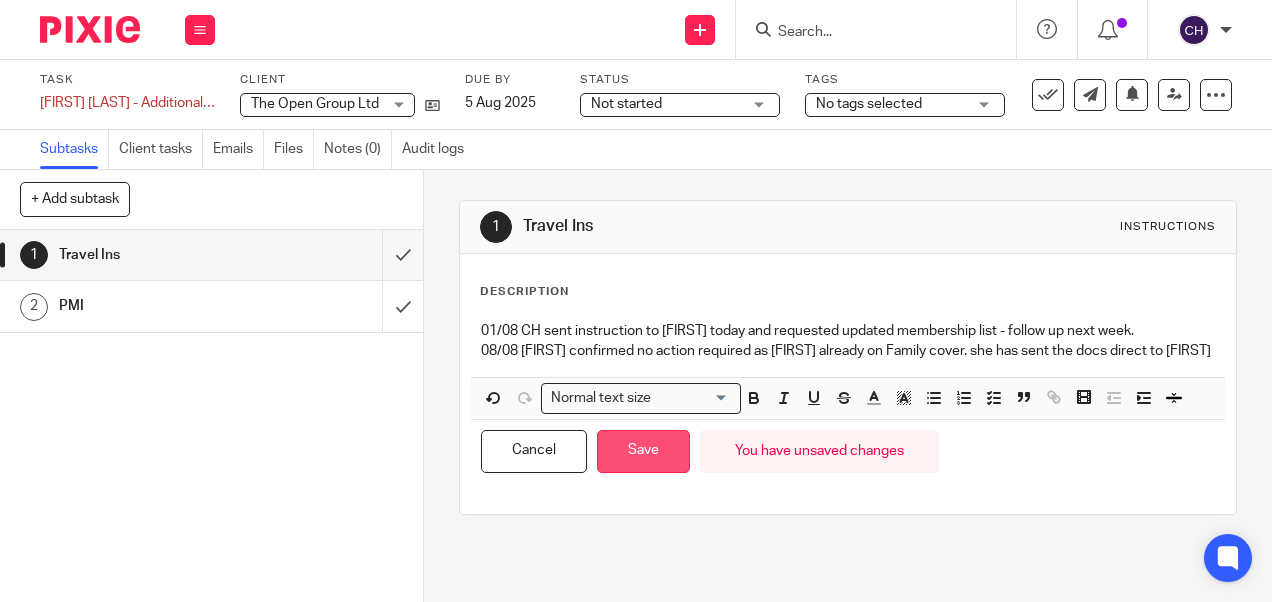 click on "Save" at bounding box center [643, 451] 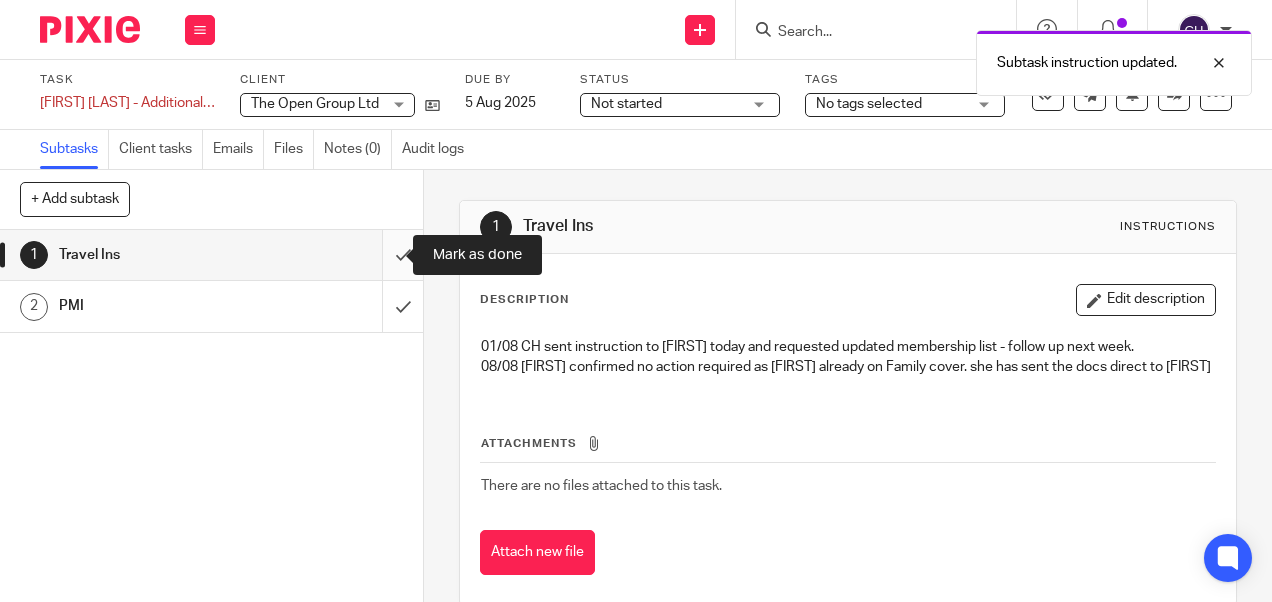 click at bounding box center (211, 255) 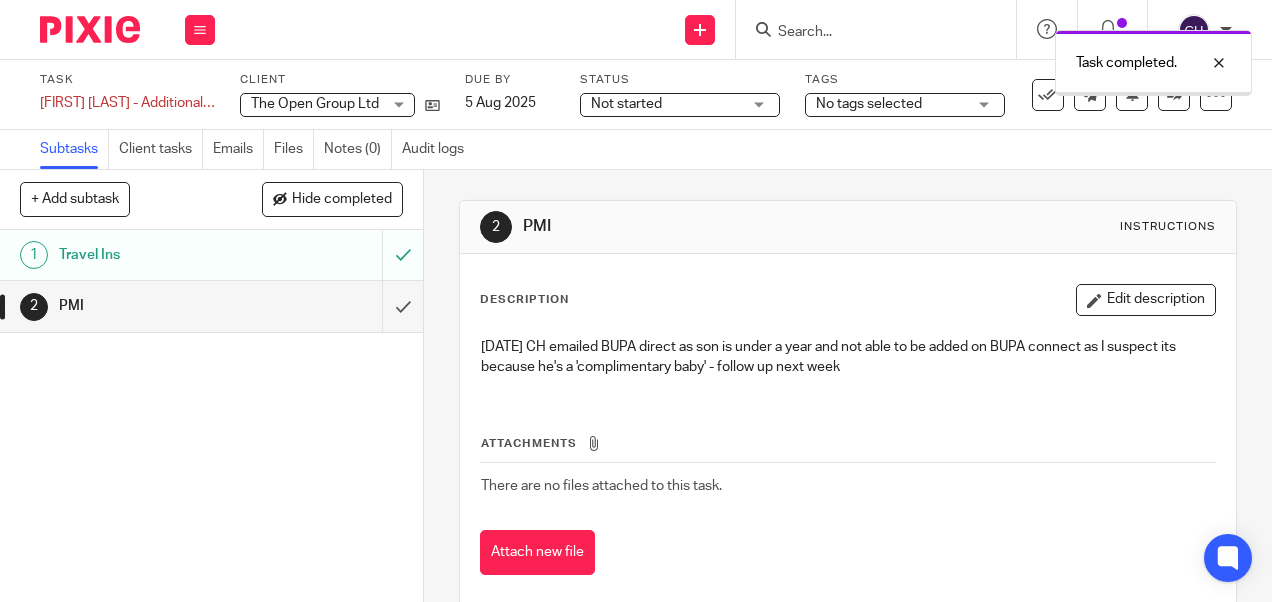 scroll, scrollTop: 0, scrollLeft: 0, axis: both 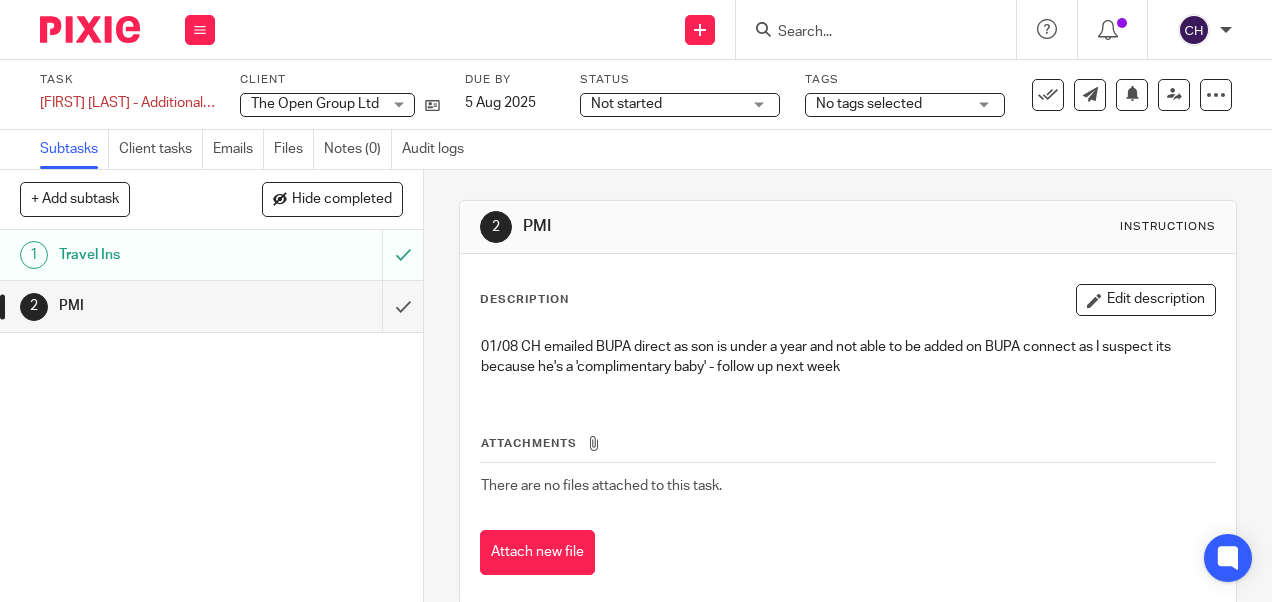 click on "Edit description" at bounding box center (1146, 300) 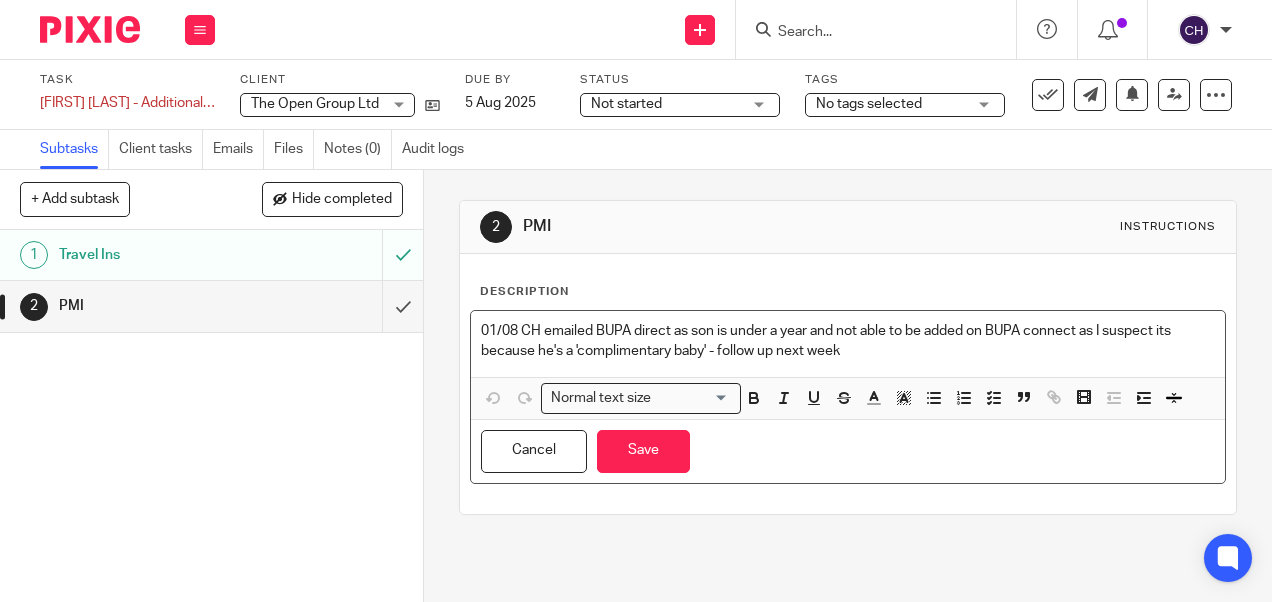 click on "[DATE] CH emailed BUPA direct as son is under a year and not able to be added on BUPA connect as I suspect its because he's a 'complimentary baby' - follow up next week" at bounding box center (847, 341) 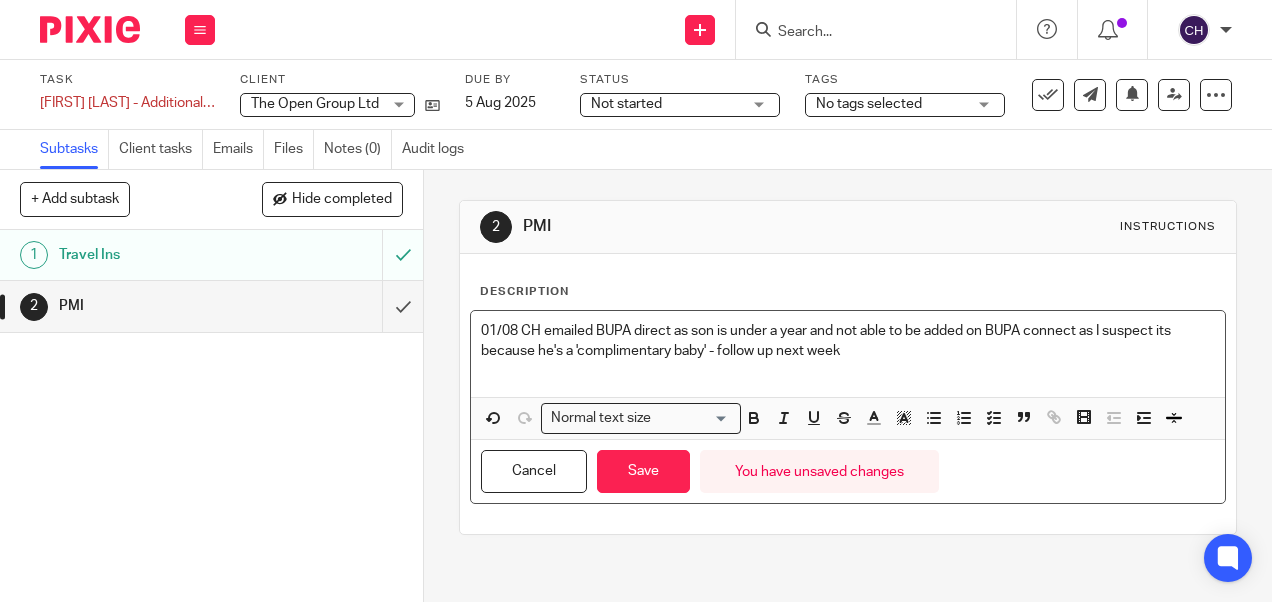 type 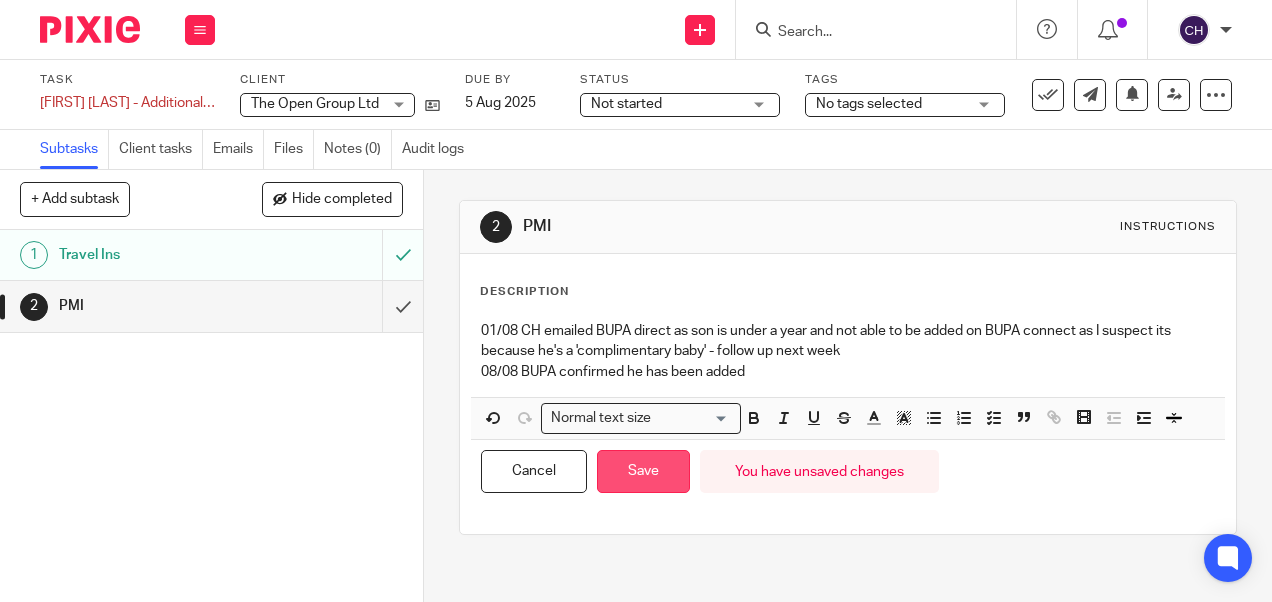 click on "Save" at bounding box center [643, 471] 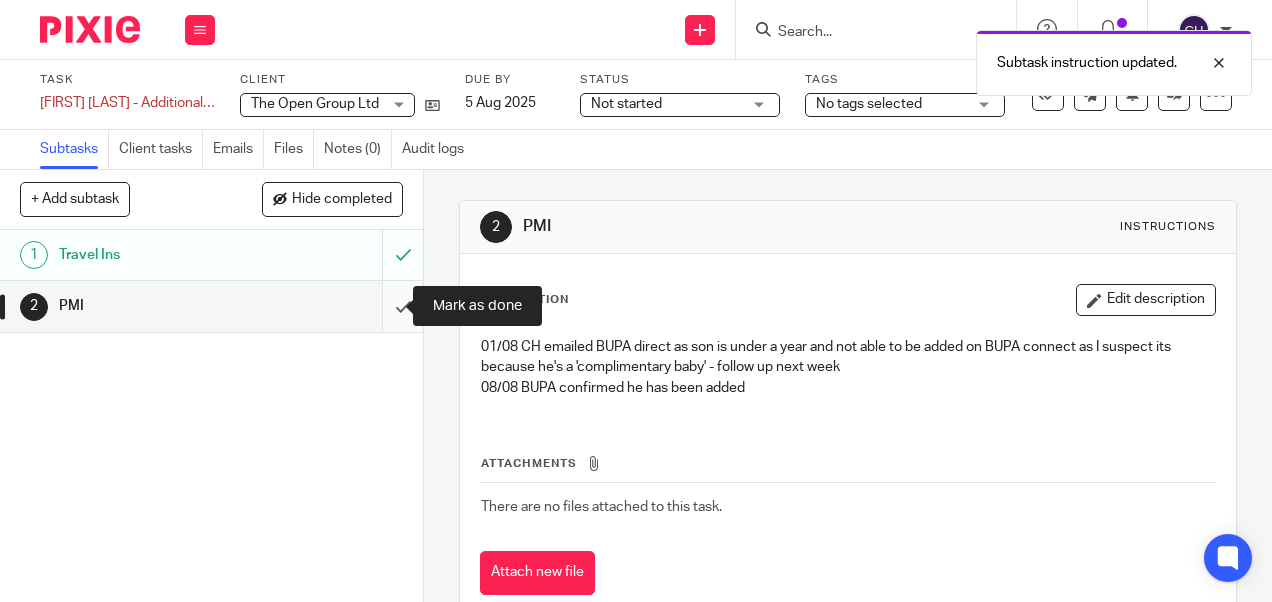 click at bounding box center [211, 306] 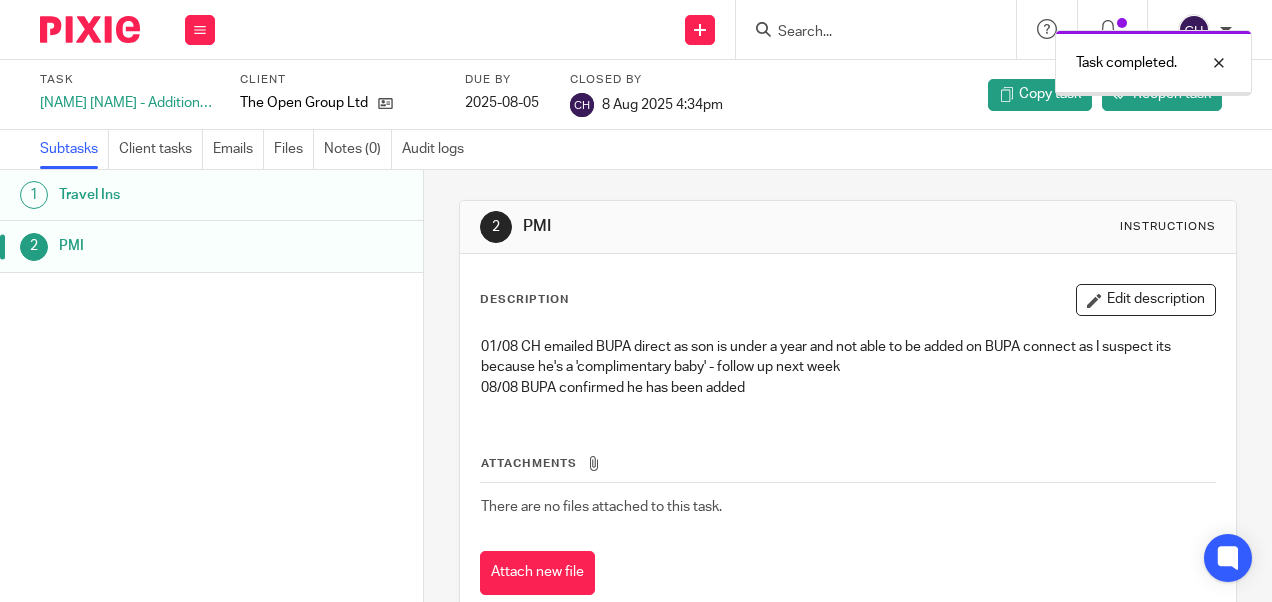scroll, scrollTop: 0, scrollLeft: 0, axis: both 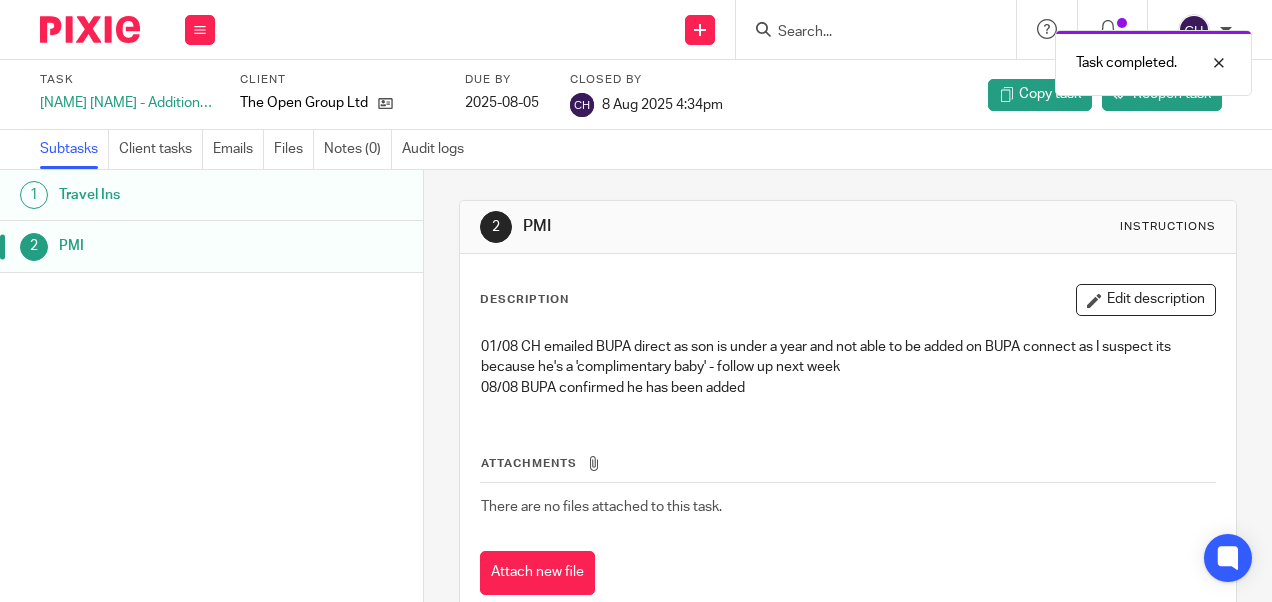 click on "The Open Group Ltd" at bounding box center (340, 103) 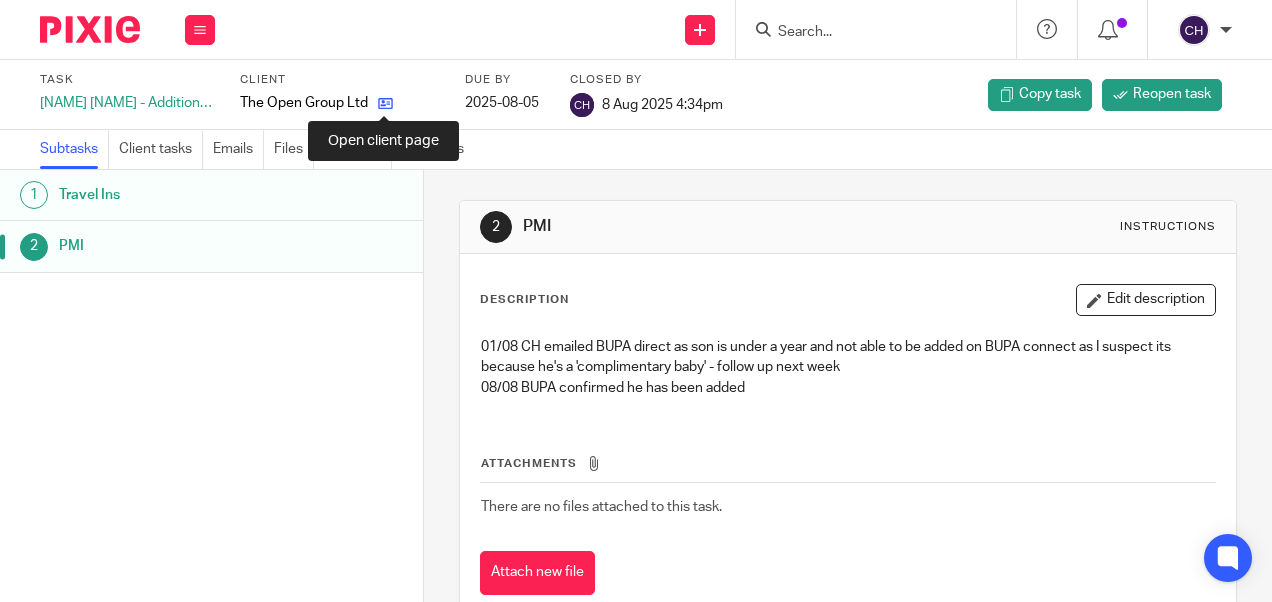 click at bounding box center (385, 103) 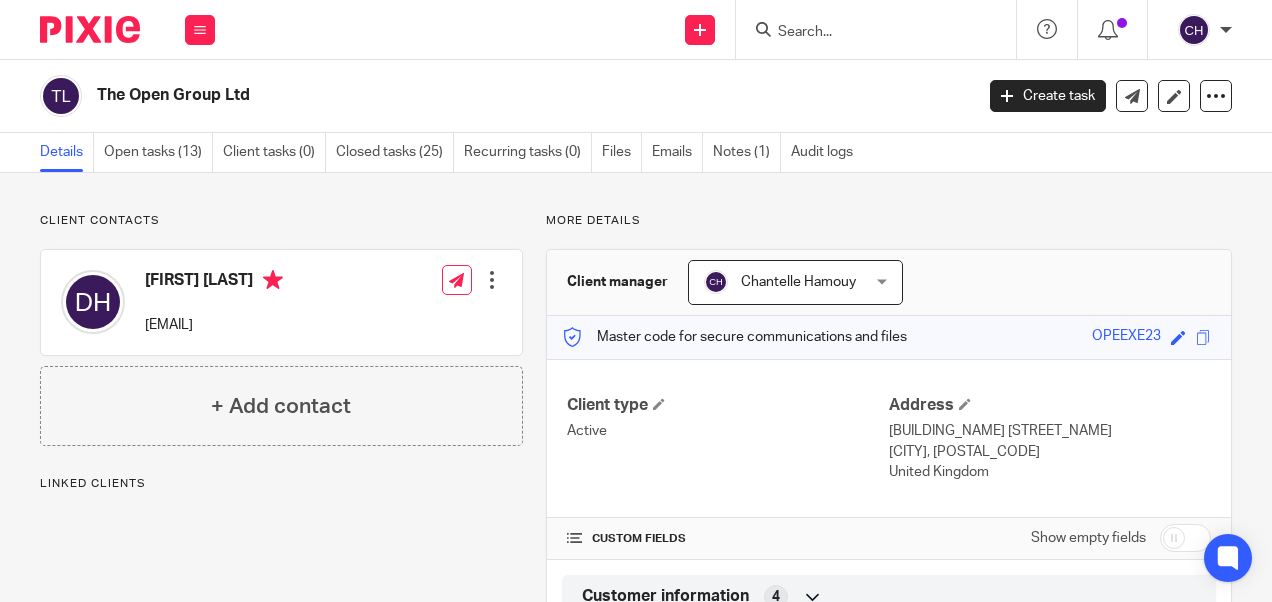 scroll, scrollTop: 0, scrollLeft: 0, axis: both 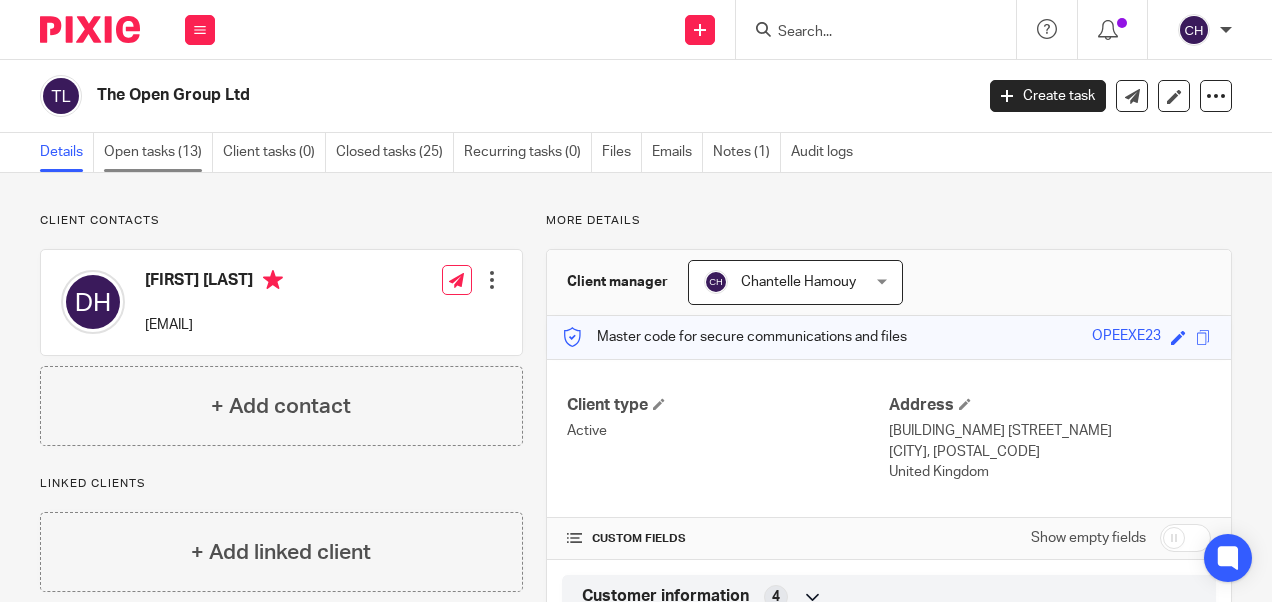click on "Open tasks (13)" at bounding box center (158, 152) 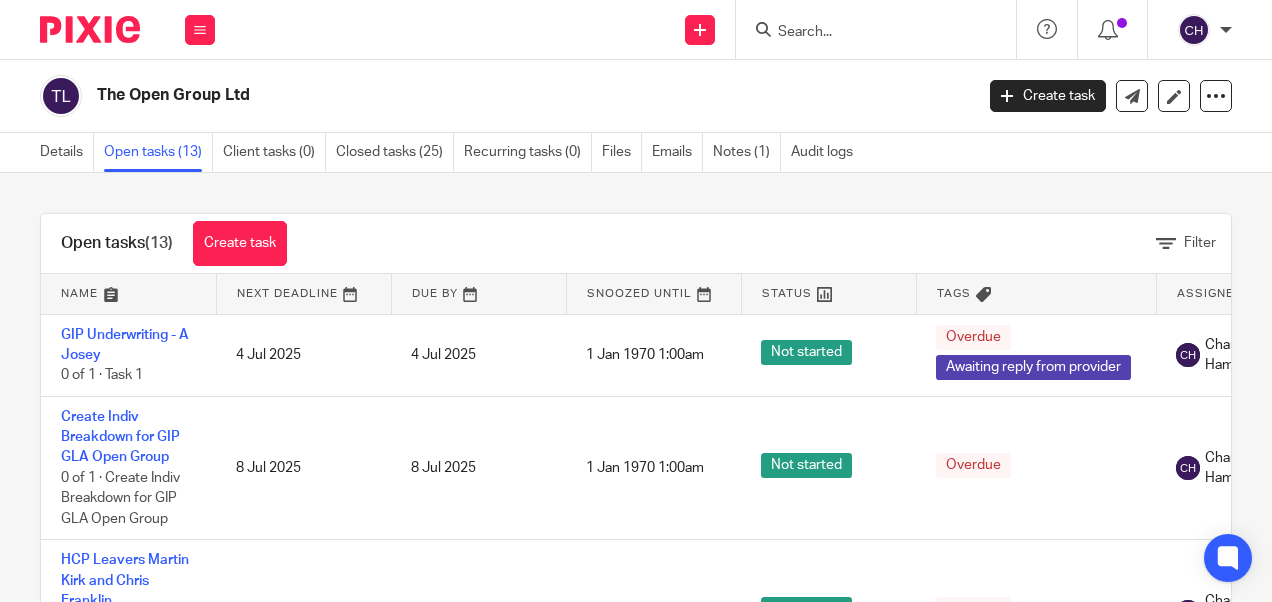scroll, scrollTop: 0, scrollLeft: 0, axis: both 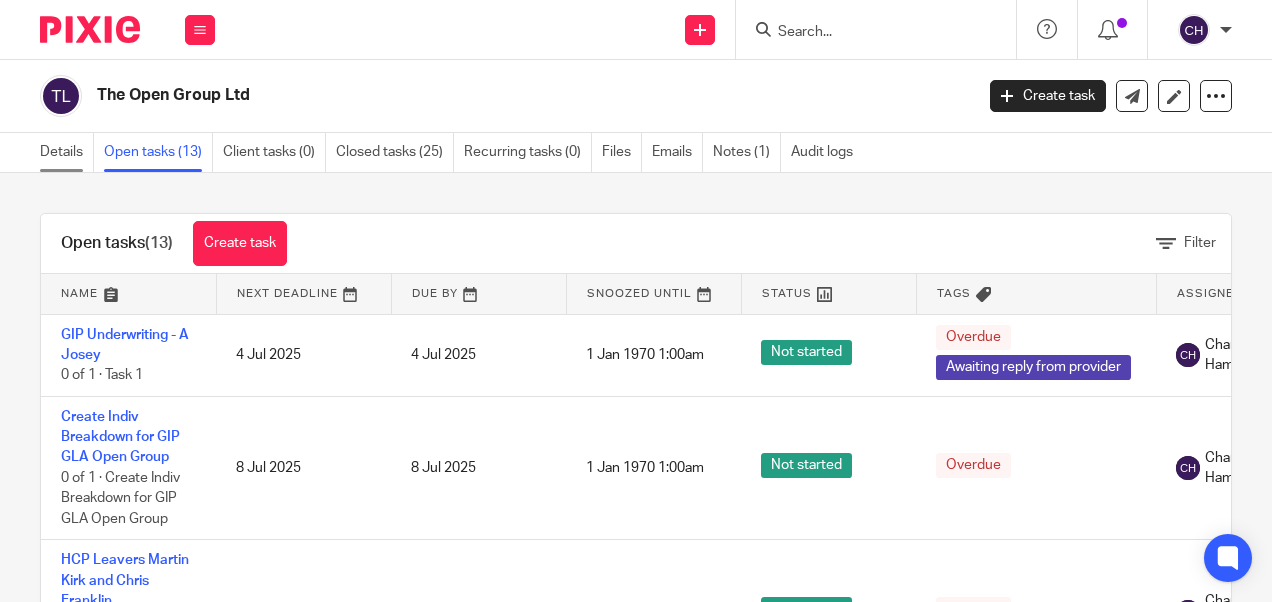 click on "Details" at bounding box center (67, 152) 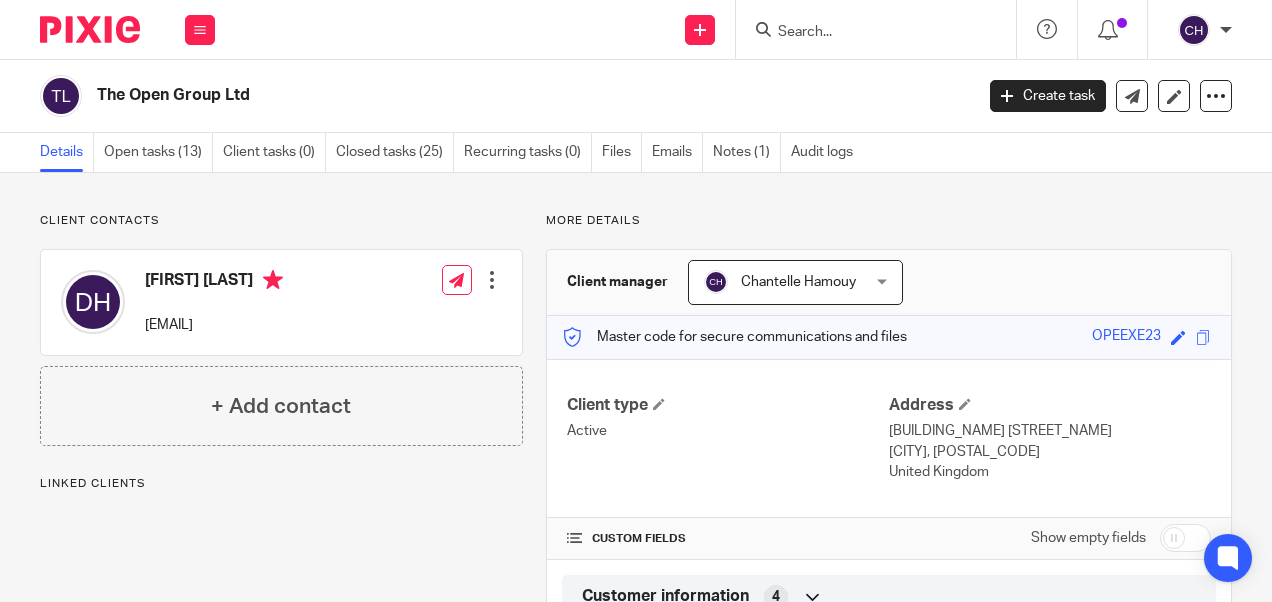 scroll, scrollTop: 0, scrollLeft: 0, axis: both 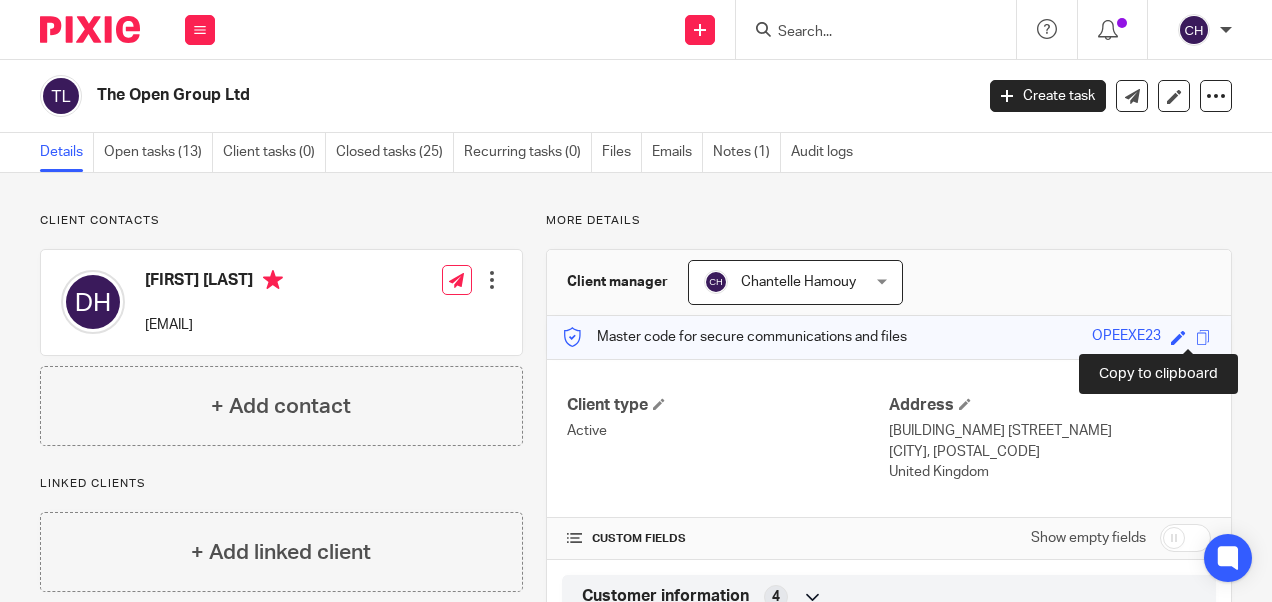 click at bounding box center [1203, 337] 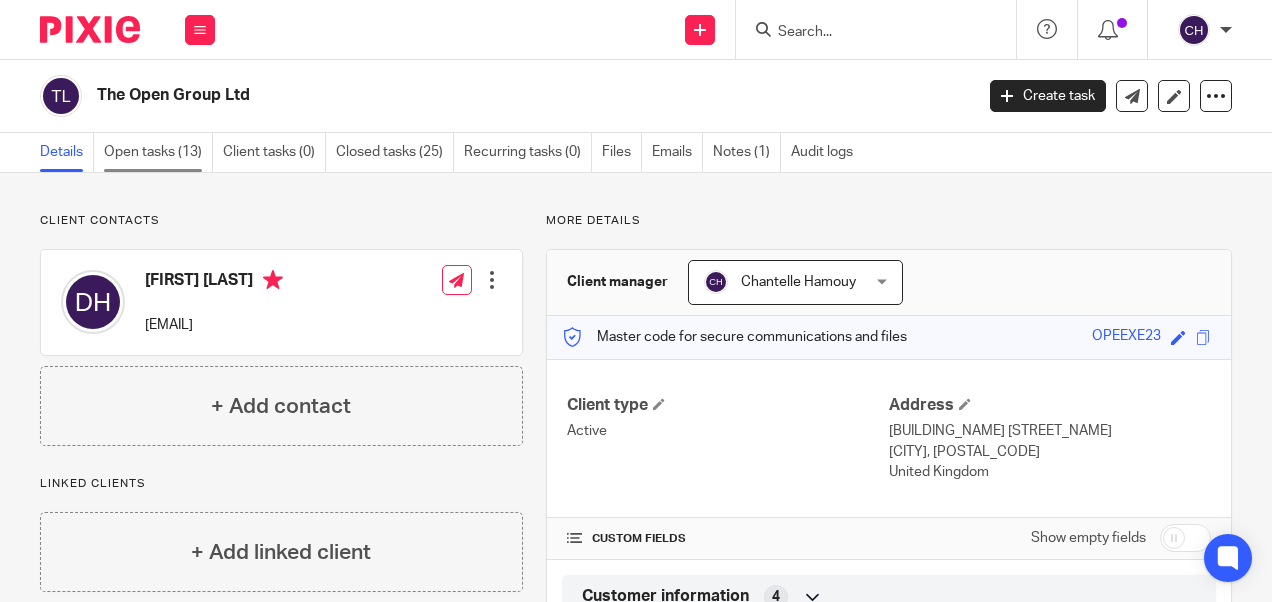 click on "Open tasks (13)" at bounding box center (158, 152) 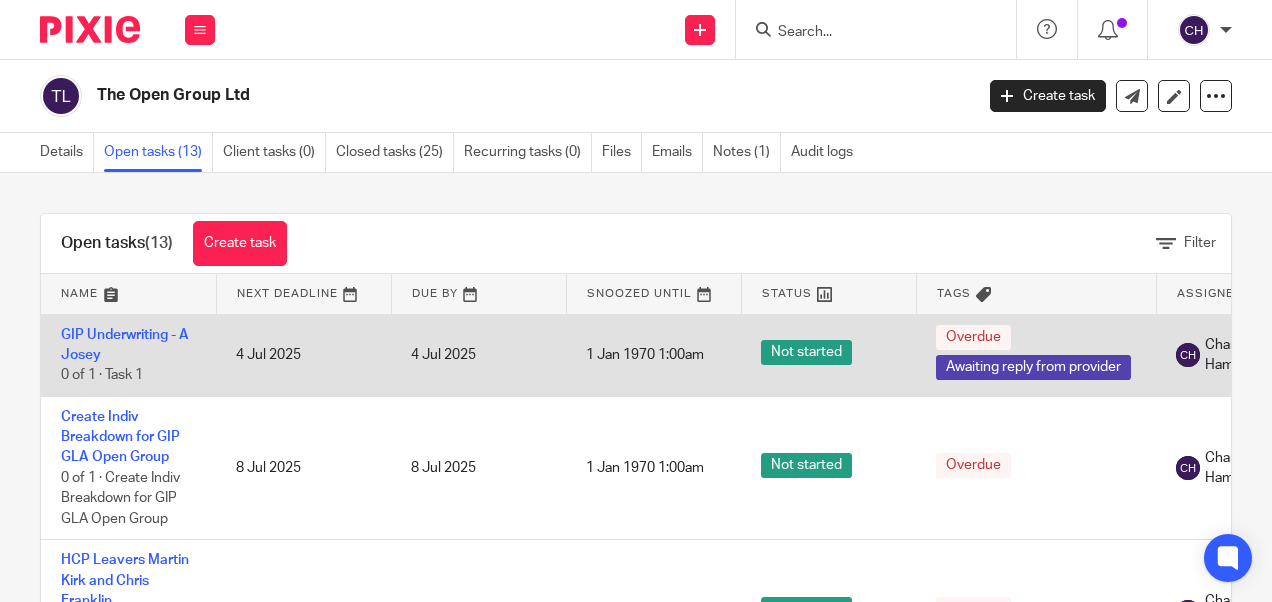scroll, scrollTop: 0, scrollLeft: 0, axis: both 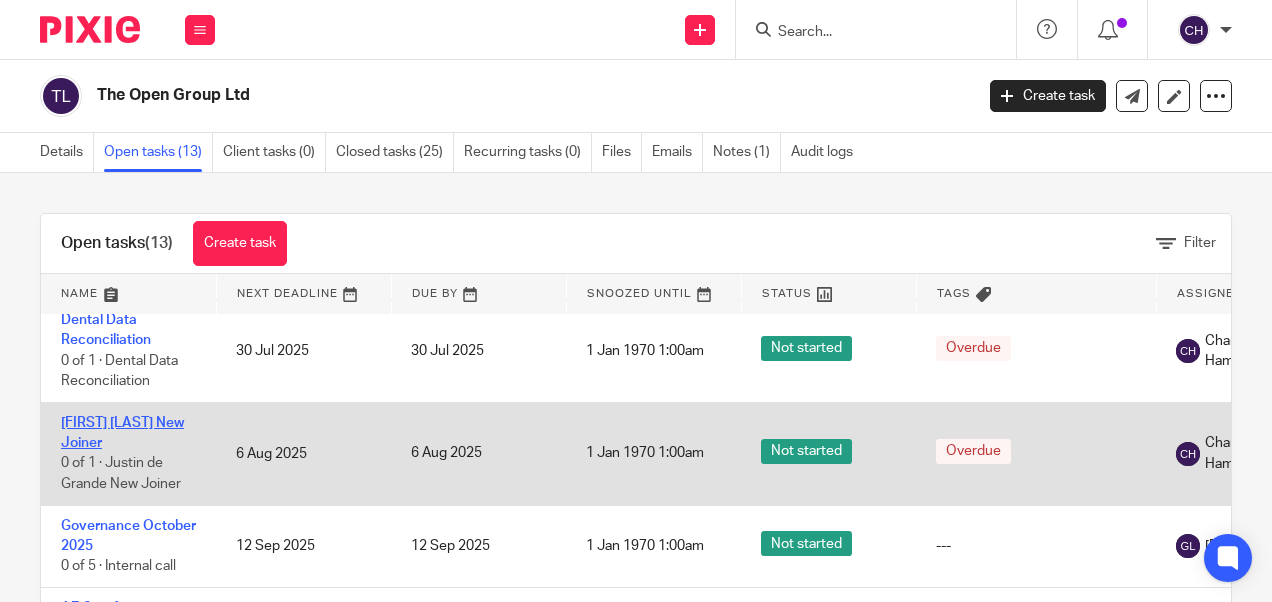 click on "[FIRST] [LAST] New Joiner" at bounding box center (122, 433) 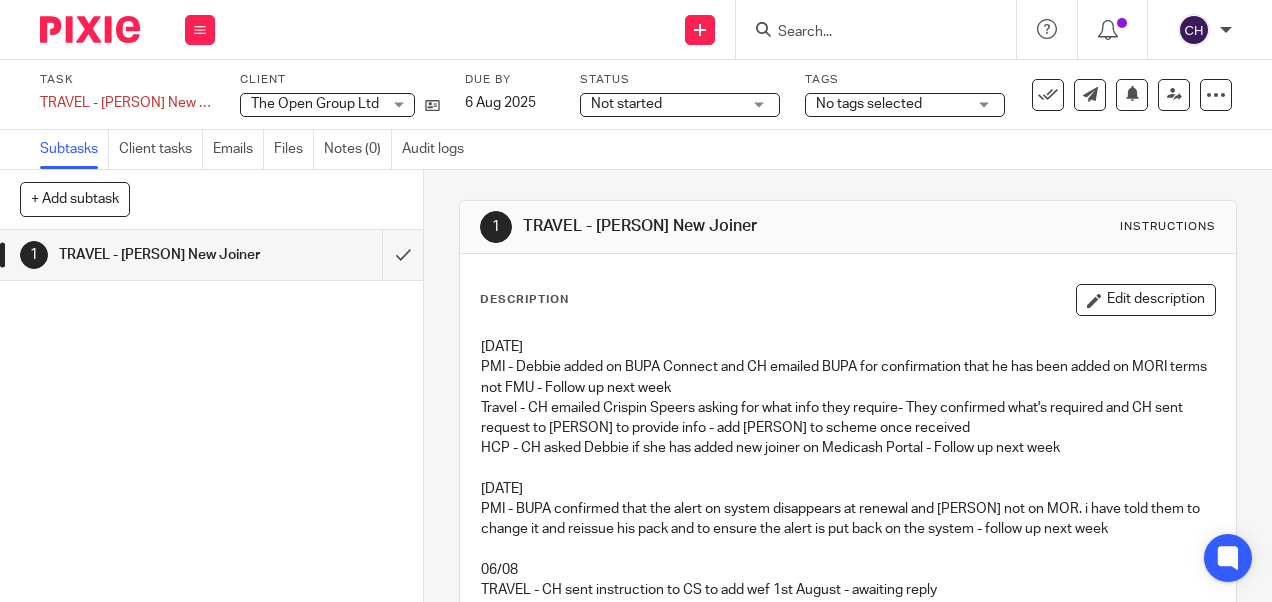 scroll, scrollTop: 0, scrollLeft: 0, axis: both 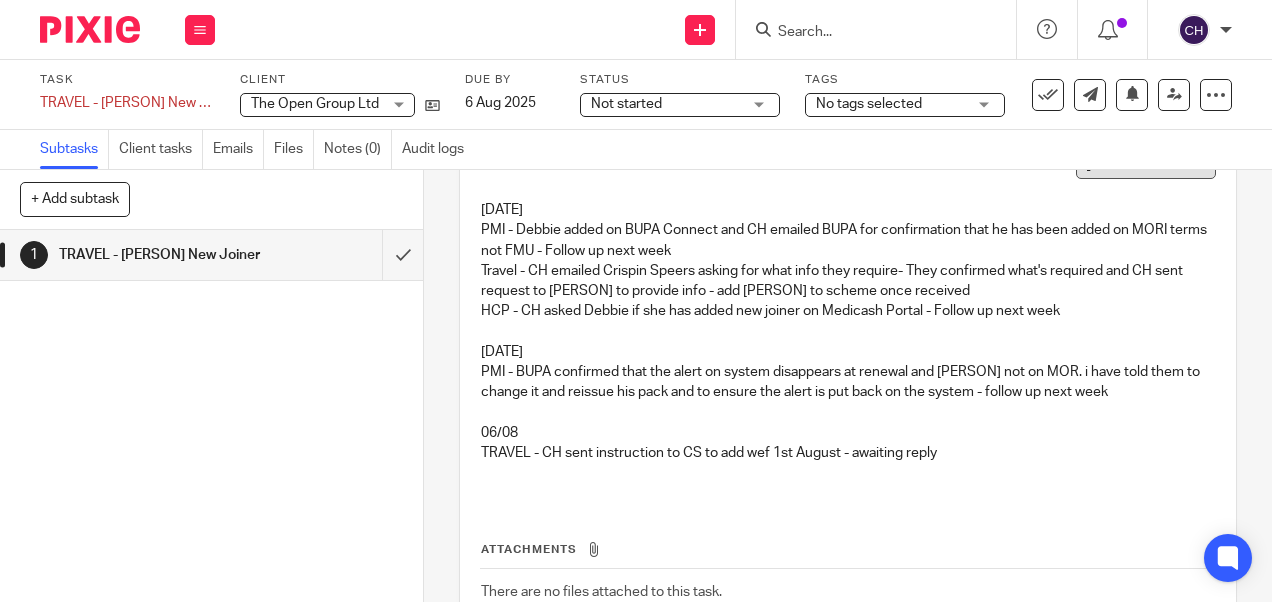 click on "Edit description" at bounding box center (1146, 163) 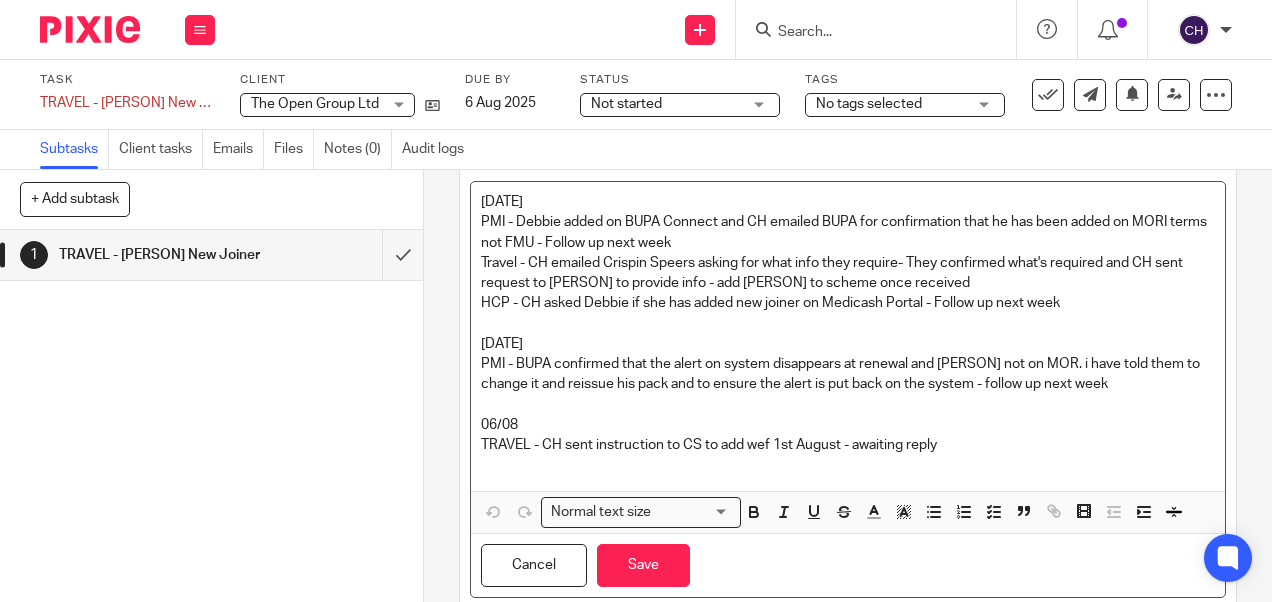 click on "TRAVEL - CH sent instruction to CS to add wef 1st August - awaiting reply" at bounding box center (847, 445) 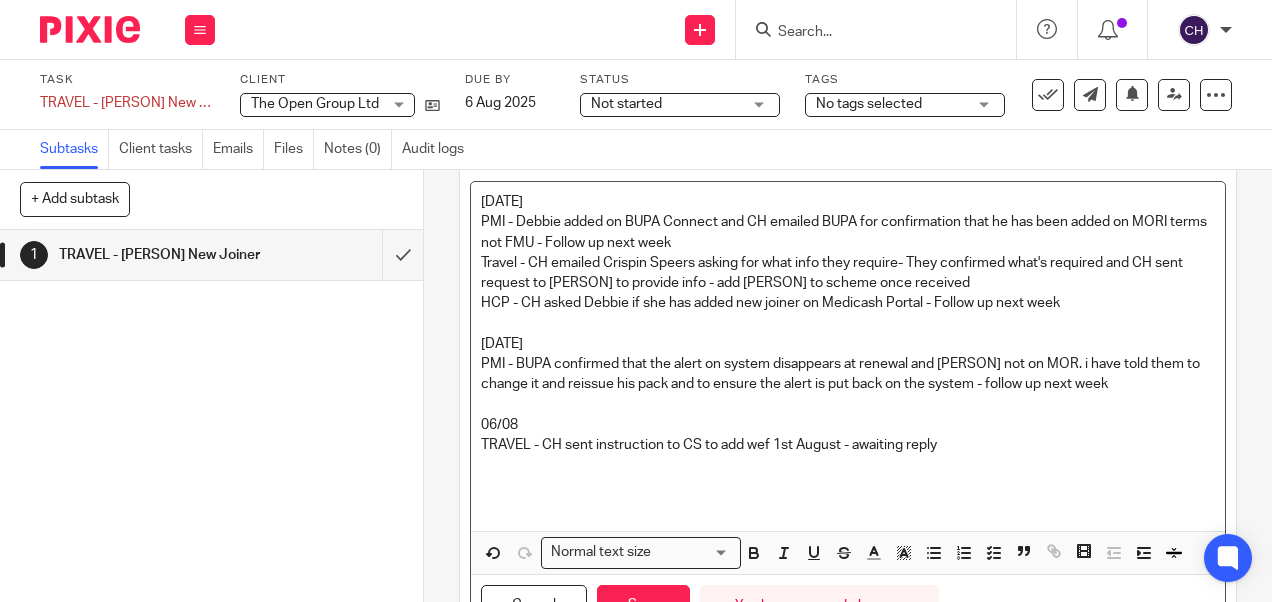 type 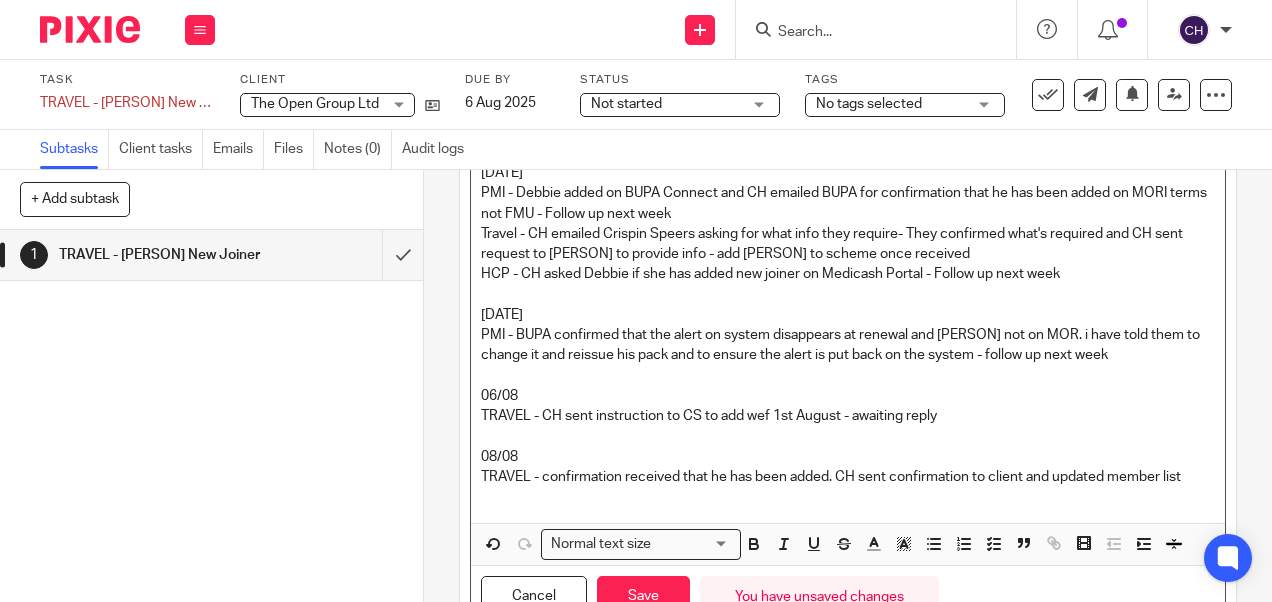 scroll, scrollTop: 160, scrollLeft: 0, axis: vertical 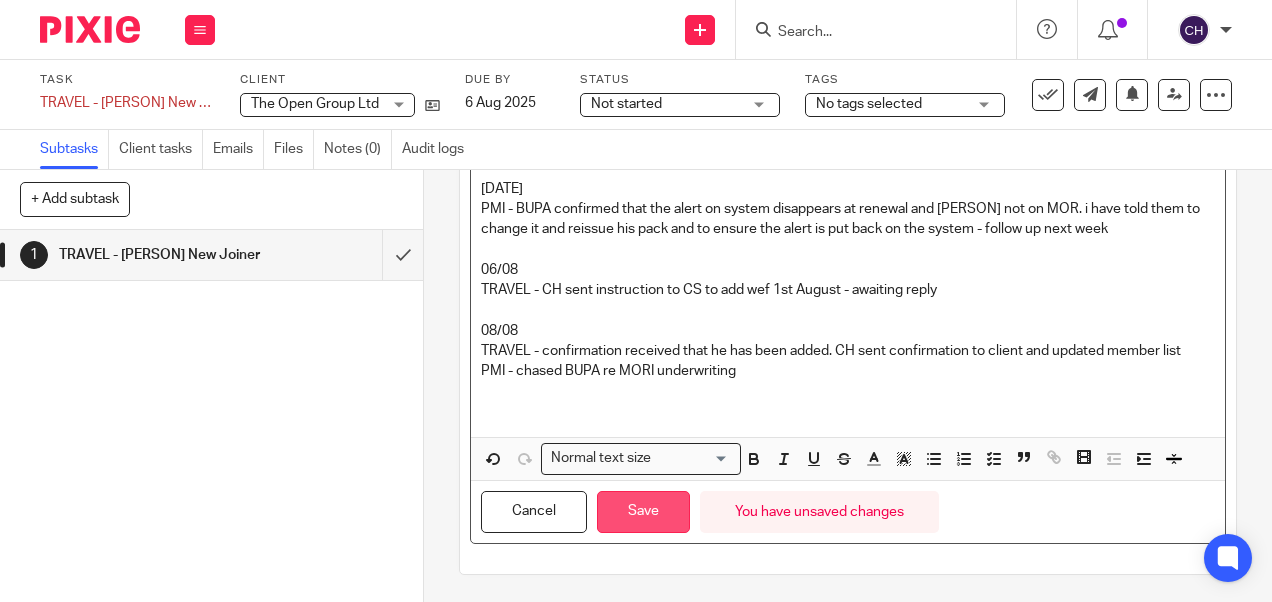 click on "Save" at bounding box center [643, 512] 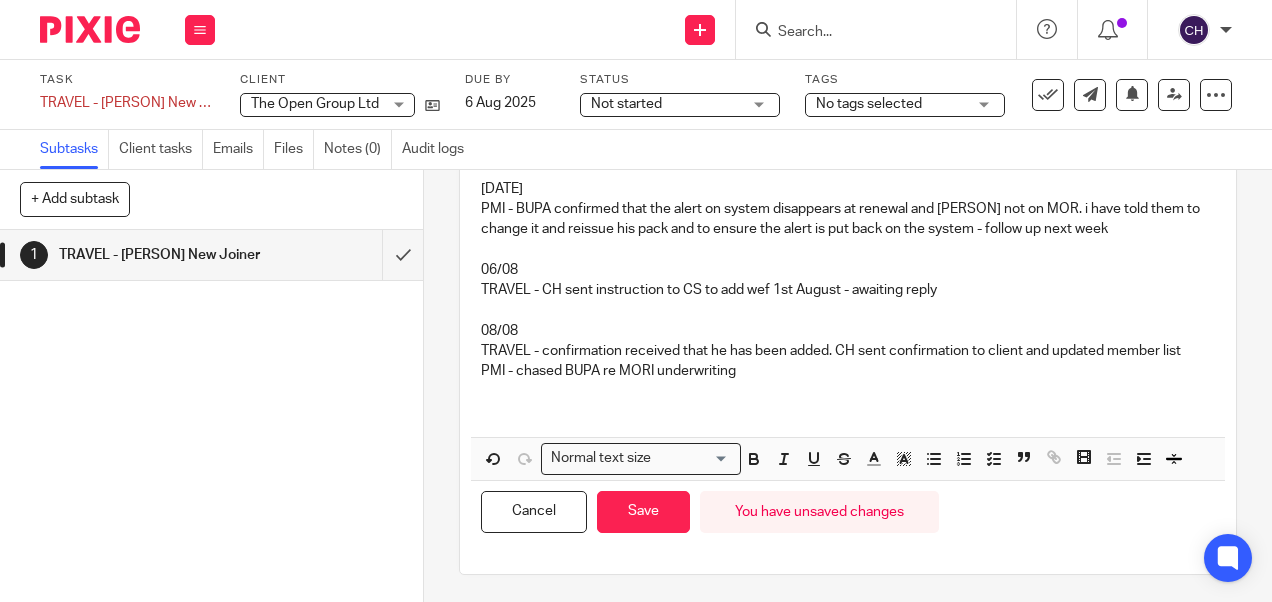 scroll, scrollTop: 299, scrollLeft: 0, axis: vertical 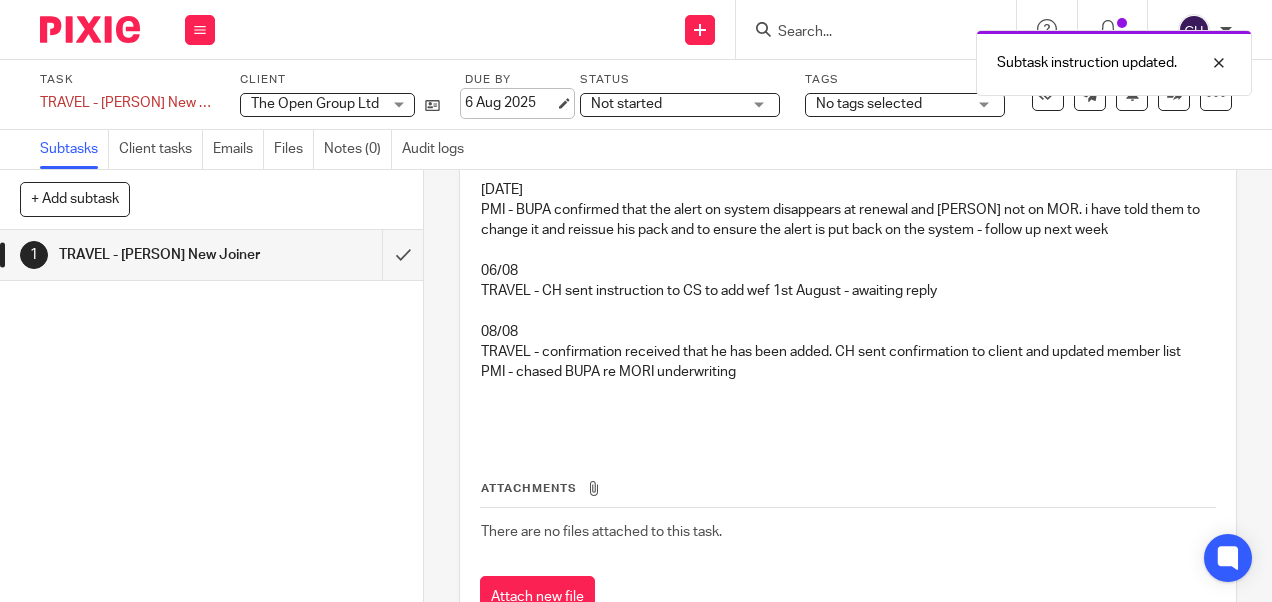 click on "6 Aug 2025" at bounding box center [510, 103] 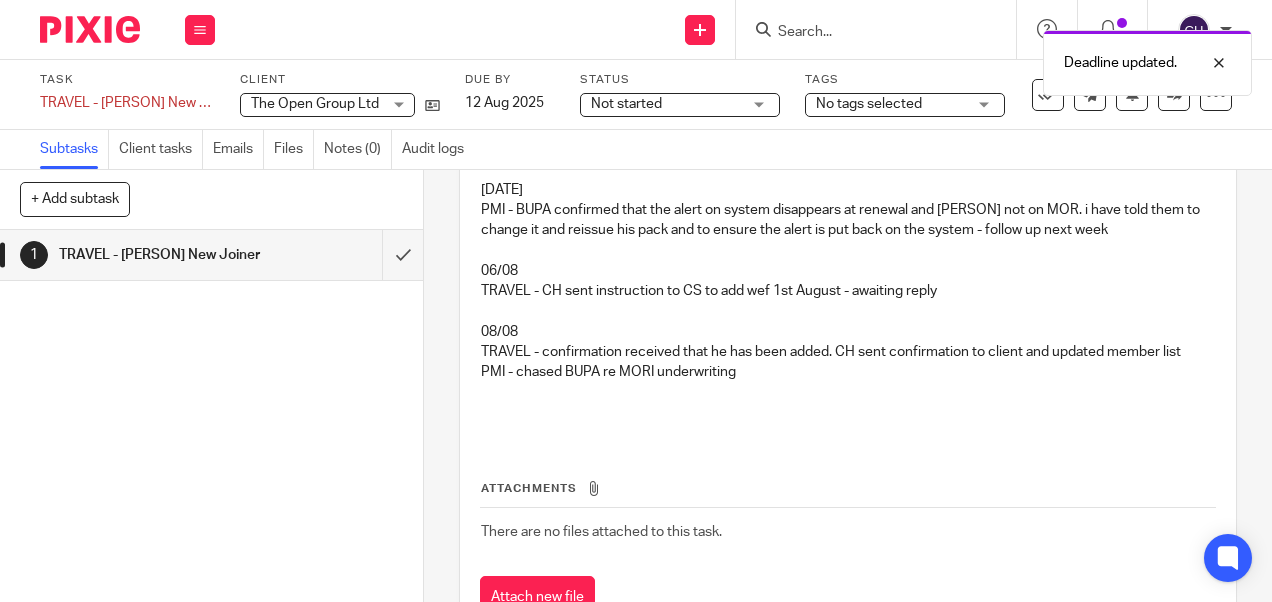 click at bounding box center [90, 29] 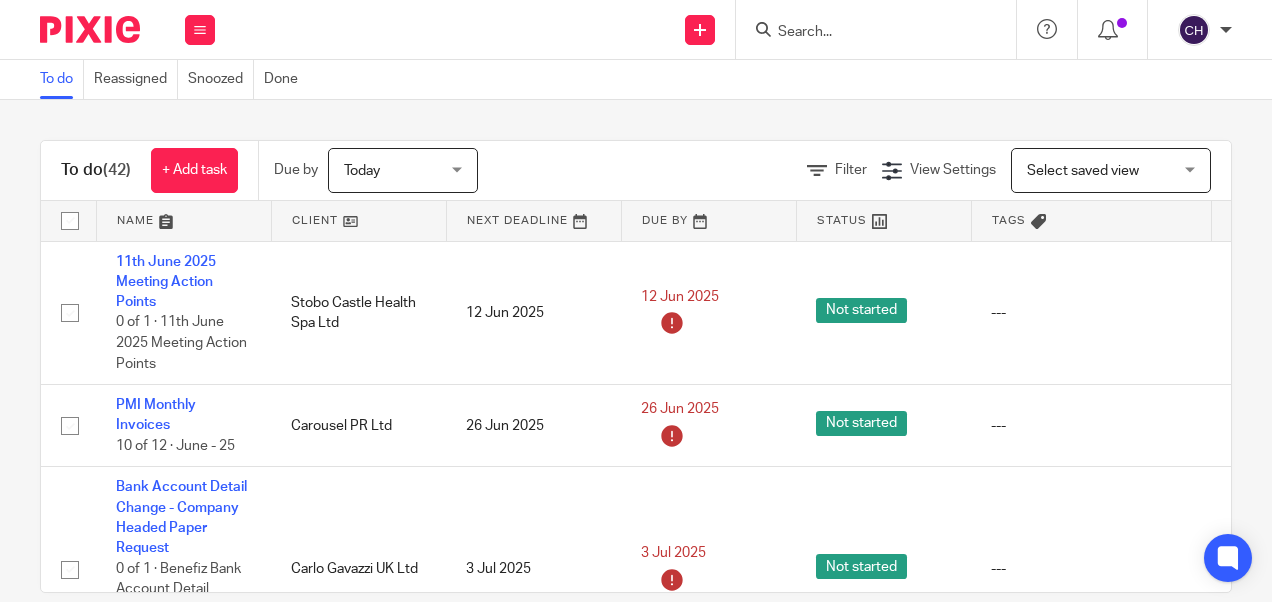 scroll, scrollTop: 0, scrollLeft: 0, axis: both 